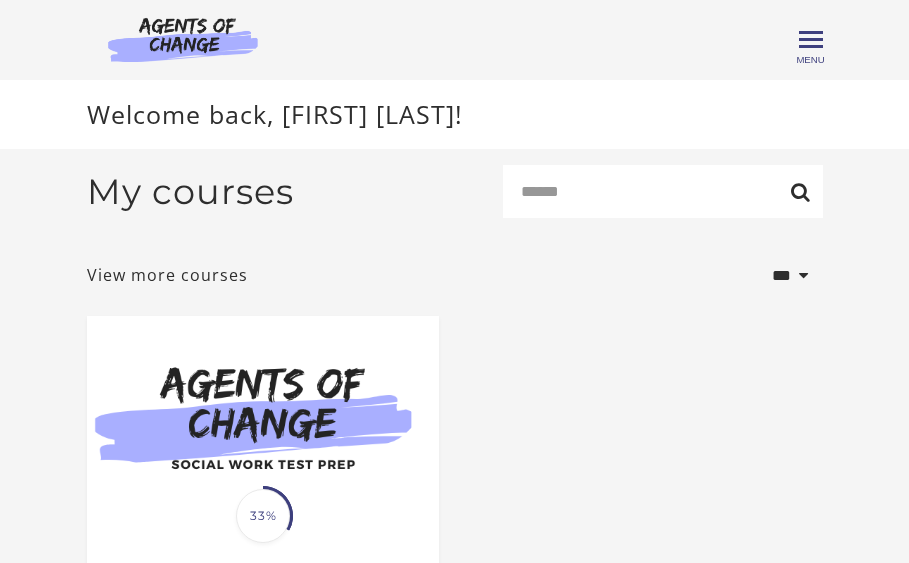 scroll, scrollTop: 0, scrollLeft: 0, axis: both 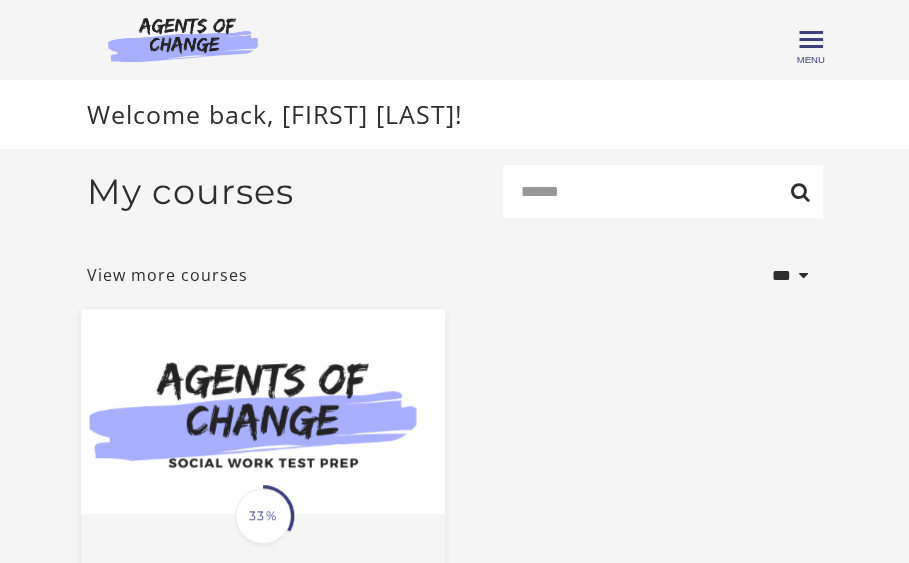 click at bounding box center (263, 412) 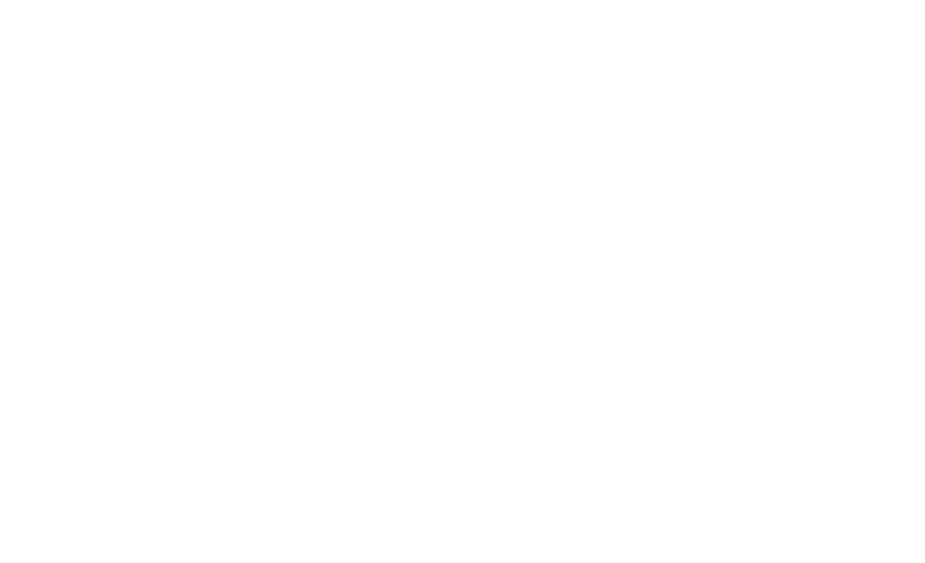 scroll, scrollTop: 0, scrollLeft: 0, axis: both 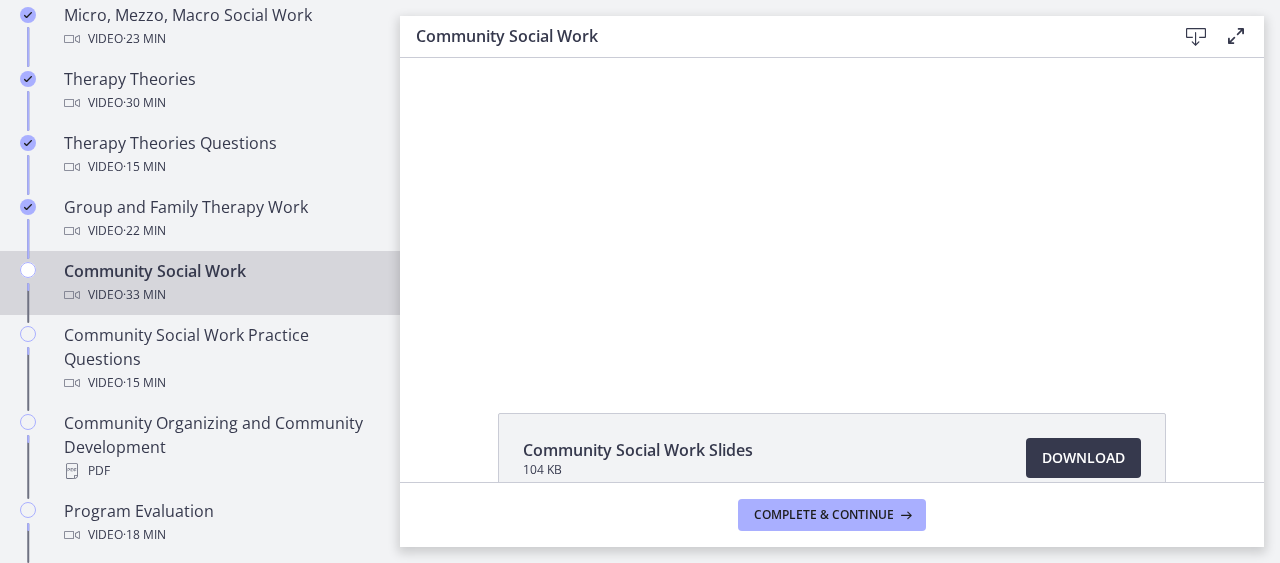 click on "Click for sound
@keyframes VOLUME_SMALL_WAVE_FLASH {
0% { opacity: 0; }
33% { opacity: 1; }
66% { opacity: 1; }
100% { opacity: 0; }
}
@keyframes VOLUME_LARGE_WAVE_FLASH {
0% { opacity: 0; }
33% { opacity: 1; }
66% { opacity: 1; }
100% { opacity: 0; }
}
.volume__small-wave {
animation: VOLUME_SMALL_WAVE_FLASH 2s infinite;
opacity: 0;
}
.volume__large-wave {
animation: VOLUME_LARGE_WAVE_FLASH 2s infinite .3s;
opacity: 0;
}
[TIME] [TIME]" at bounding box center (832, 212) 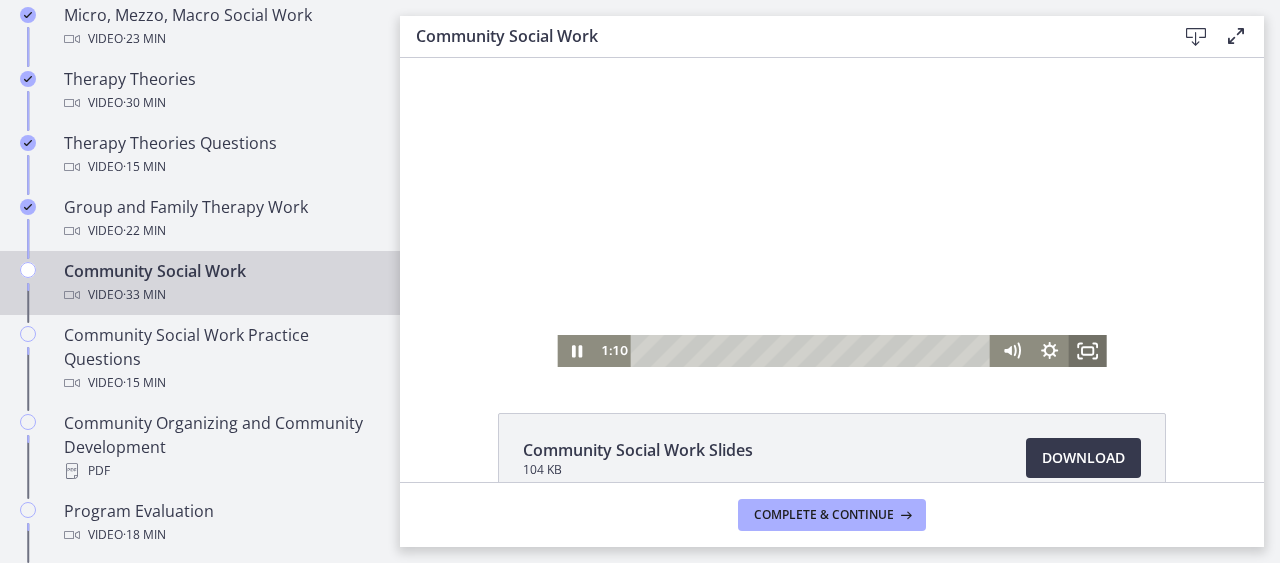 click 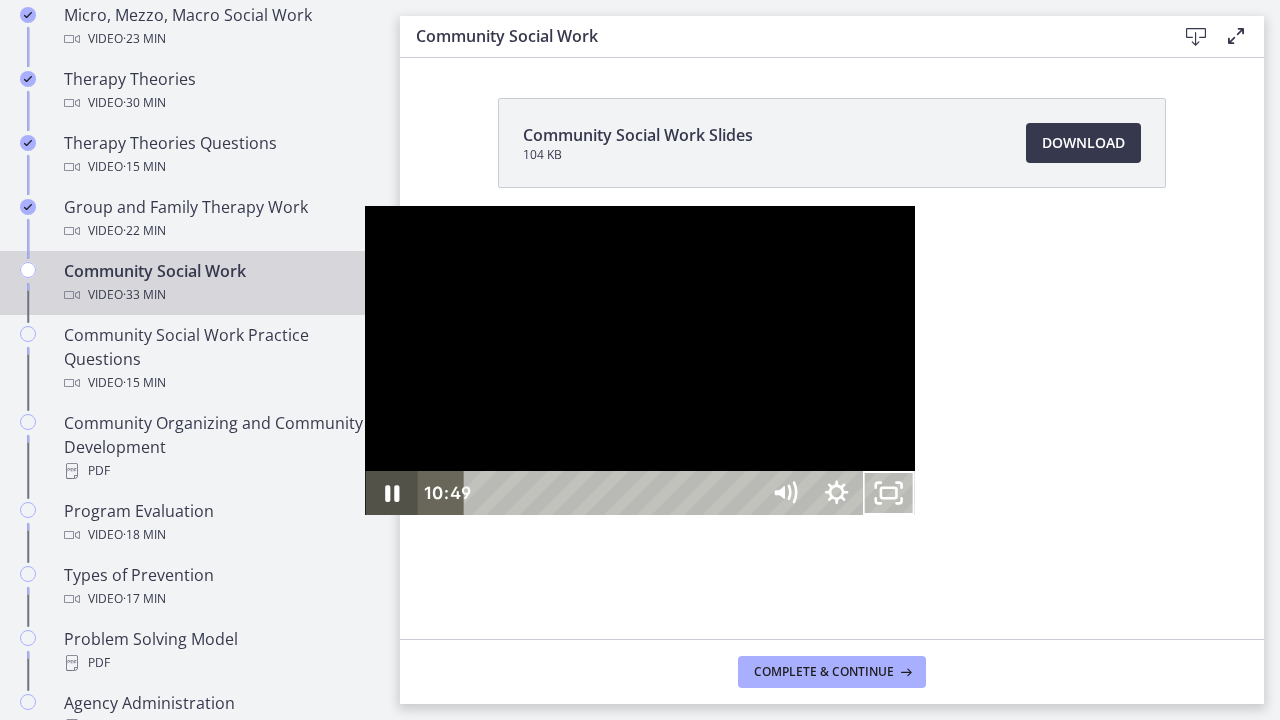 click 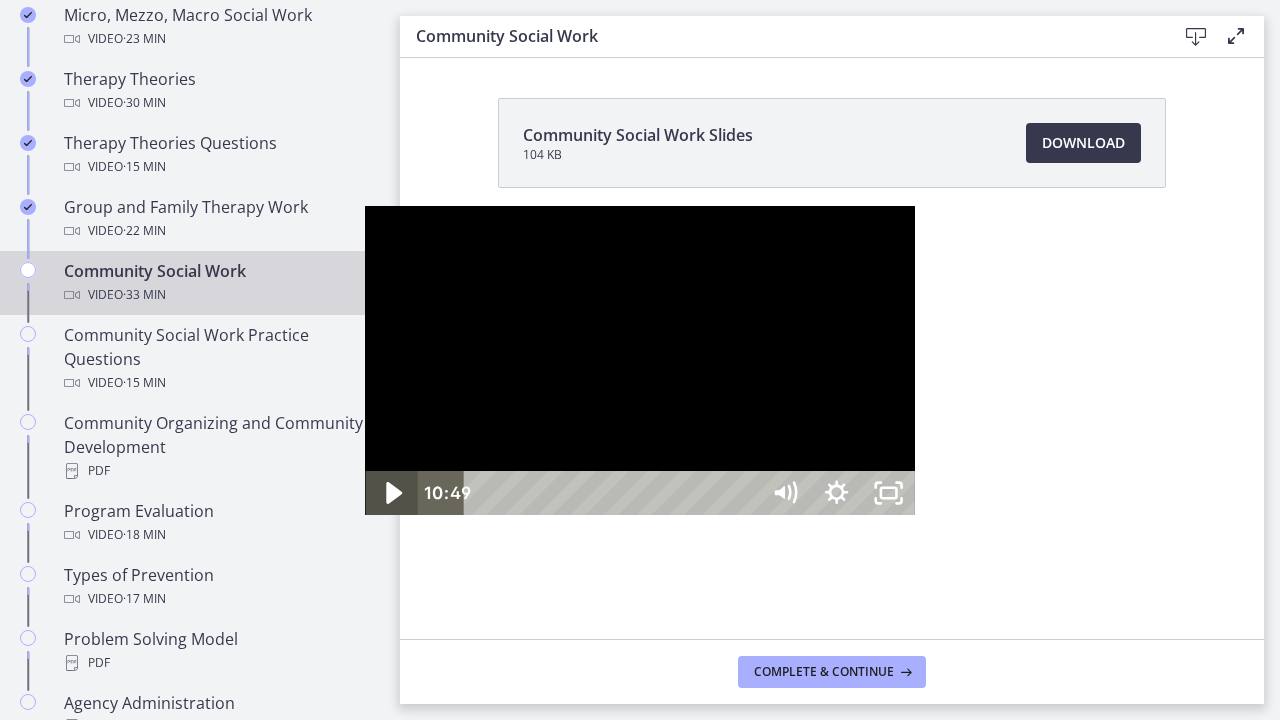 click 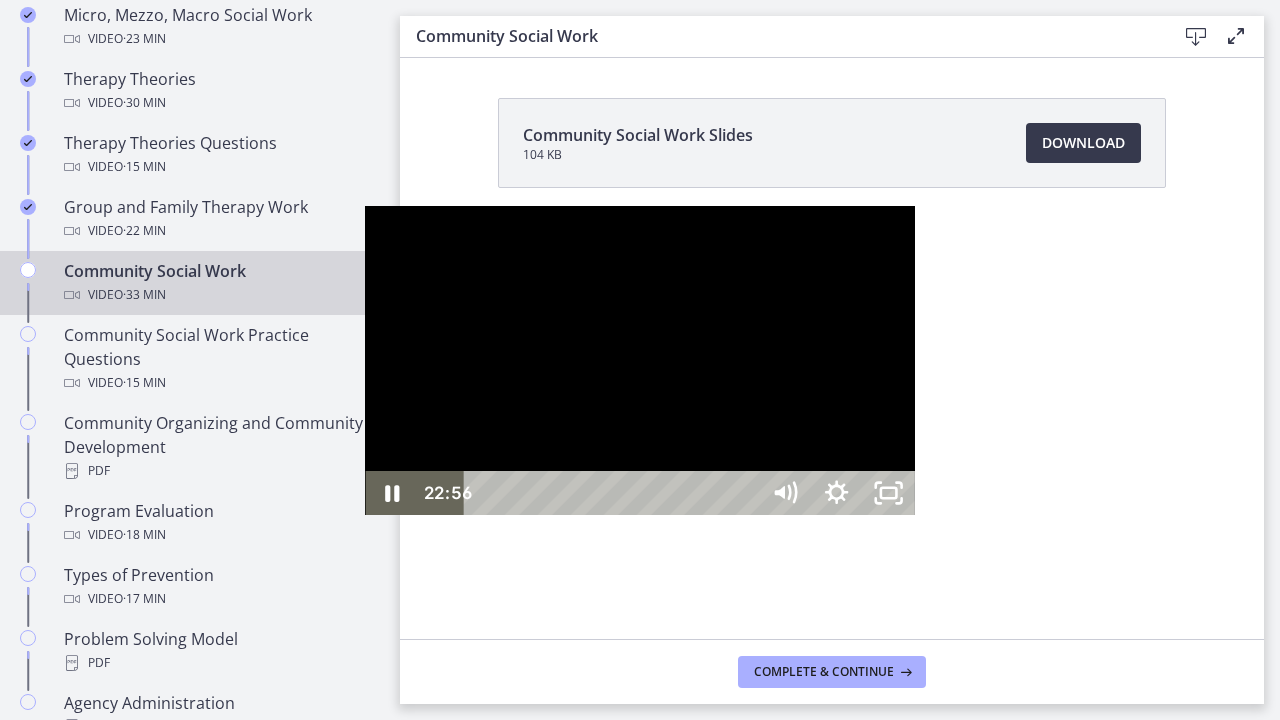 click on "22:56" at bounding box center [614, 493] 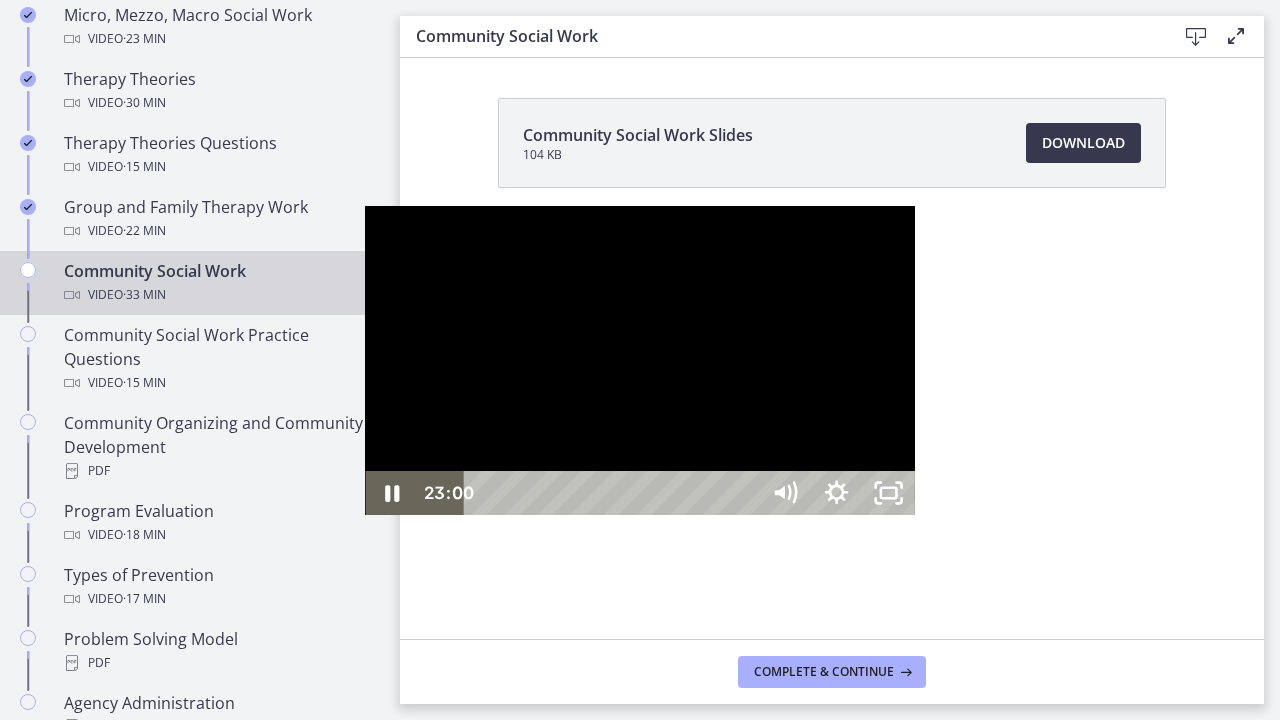 click at bounding box center [1172, 492] 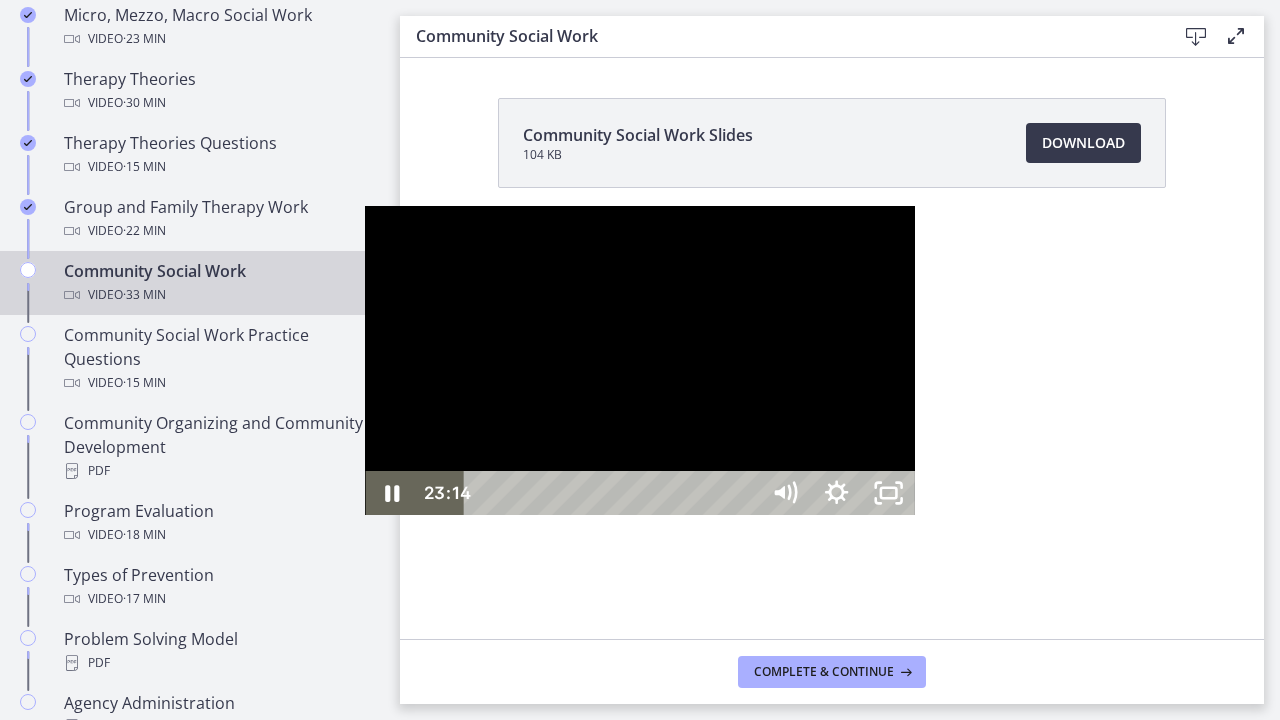 click on "23:14" at bounding box center (614, 493) 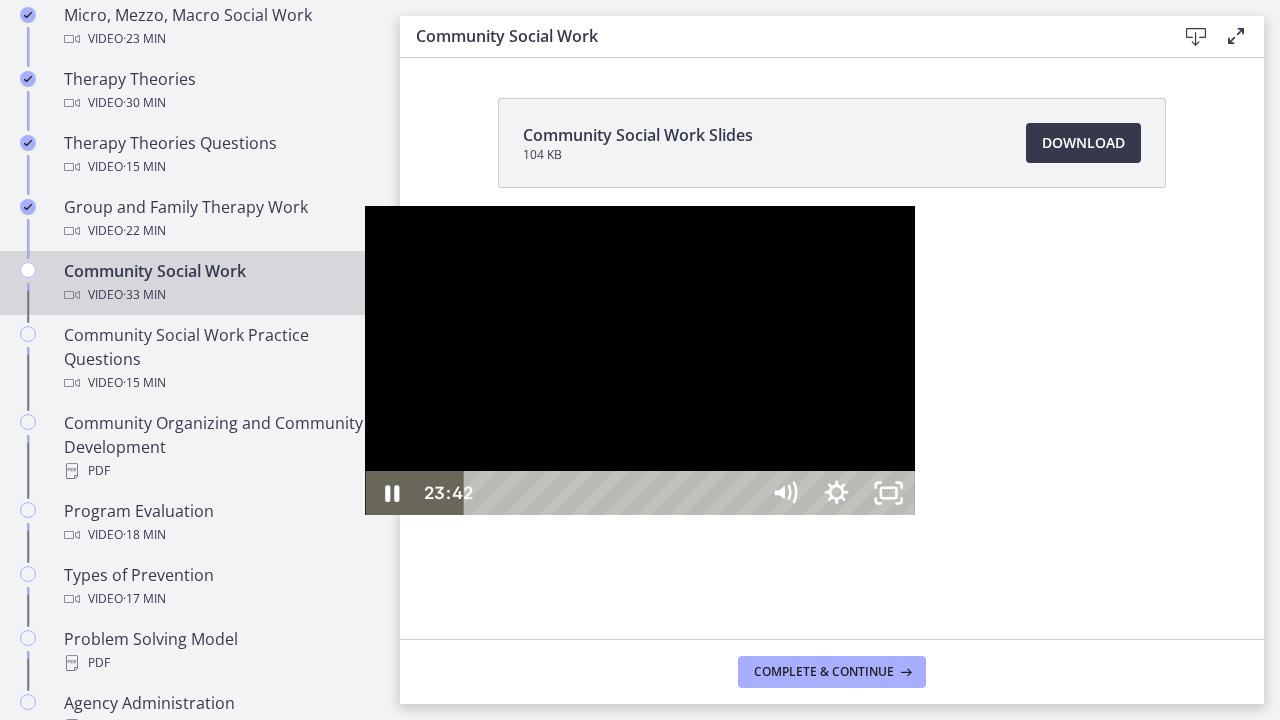 click on "23:42" at bounding box center [614, 493] 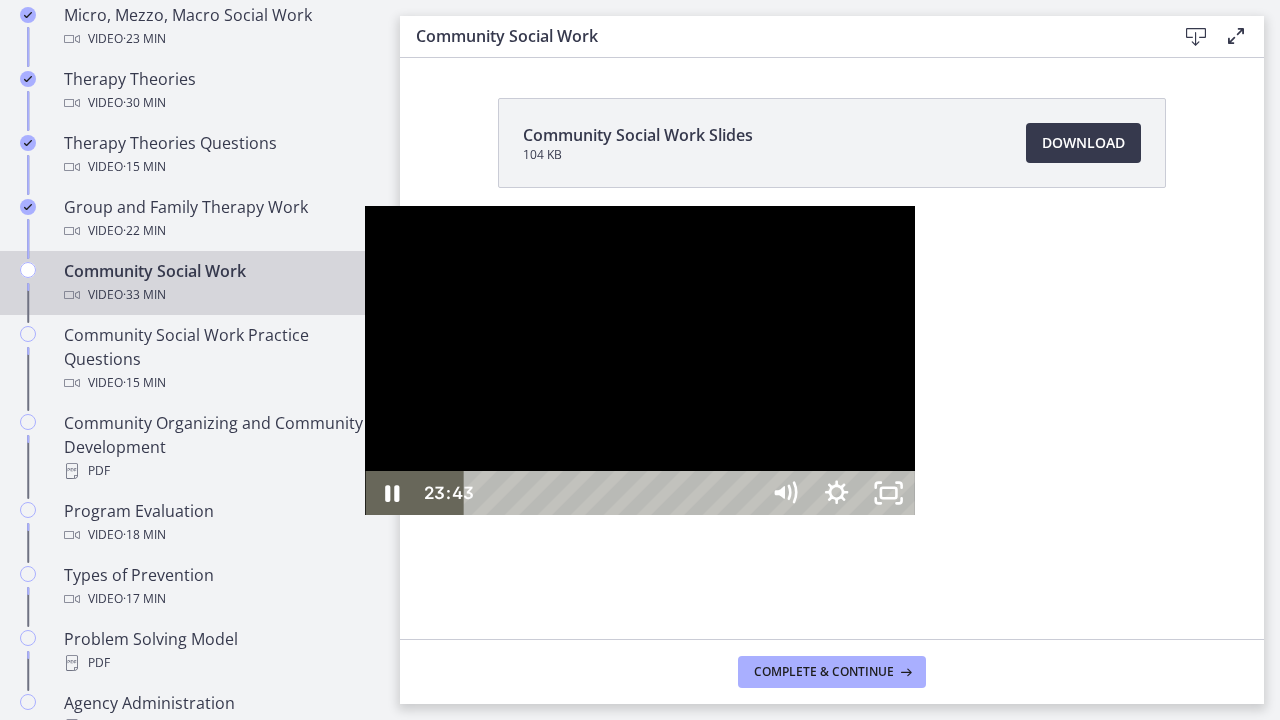 click on "24:10" at bounding box center (614, 493) 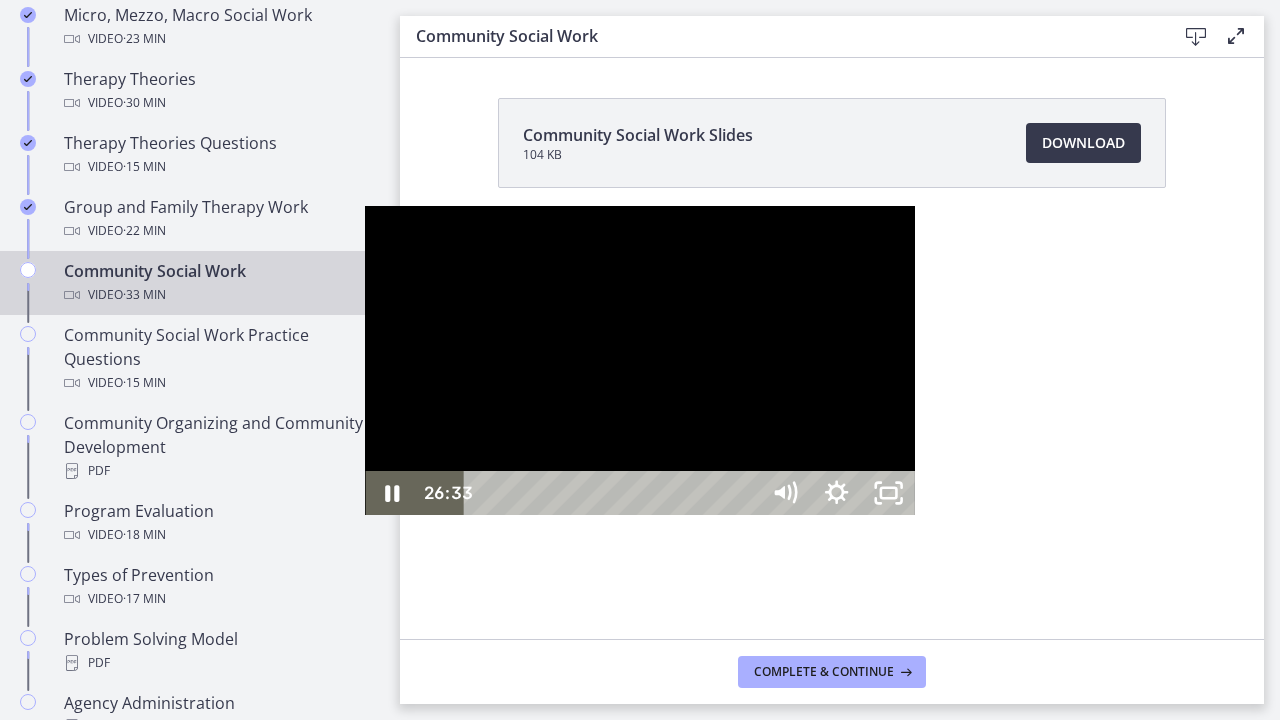 click on "26:56" at bounding box center [614, 493] 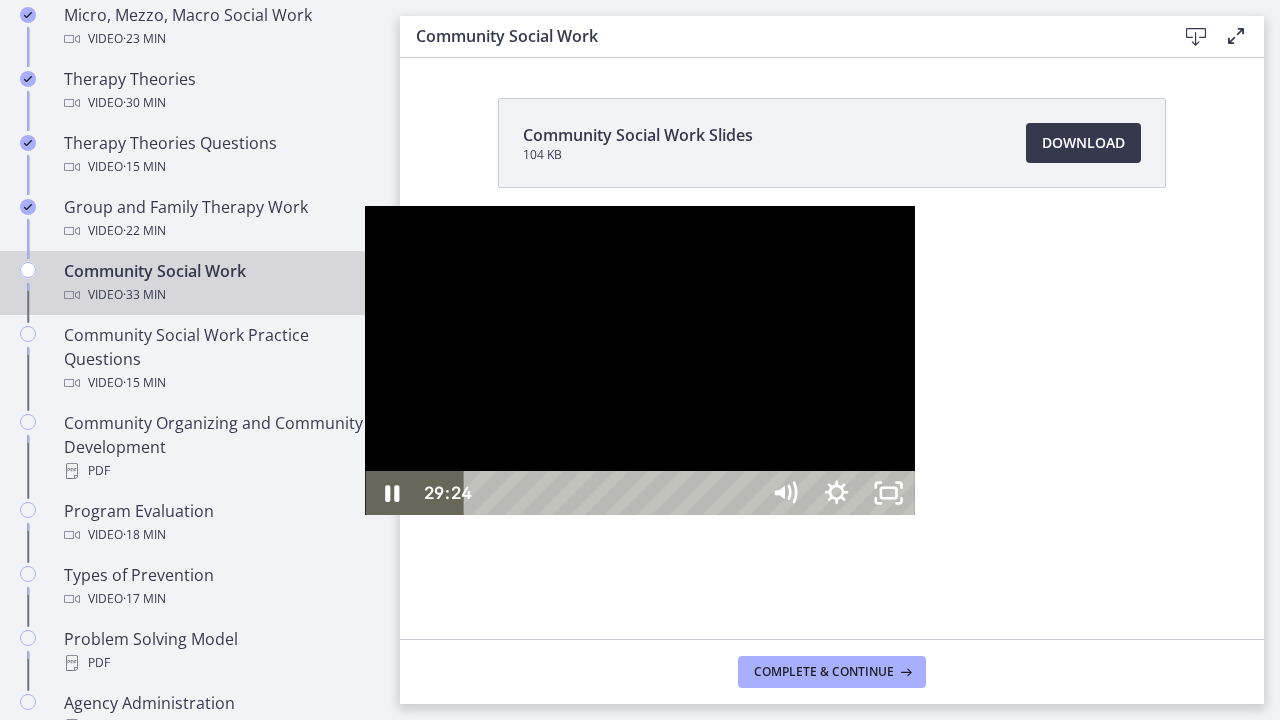 click on "29:24" at bounding box center [614, 493] 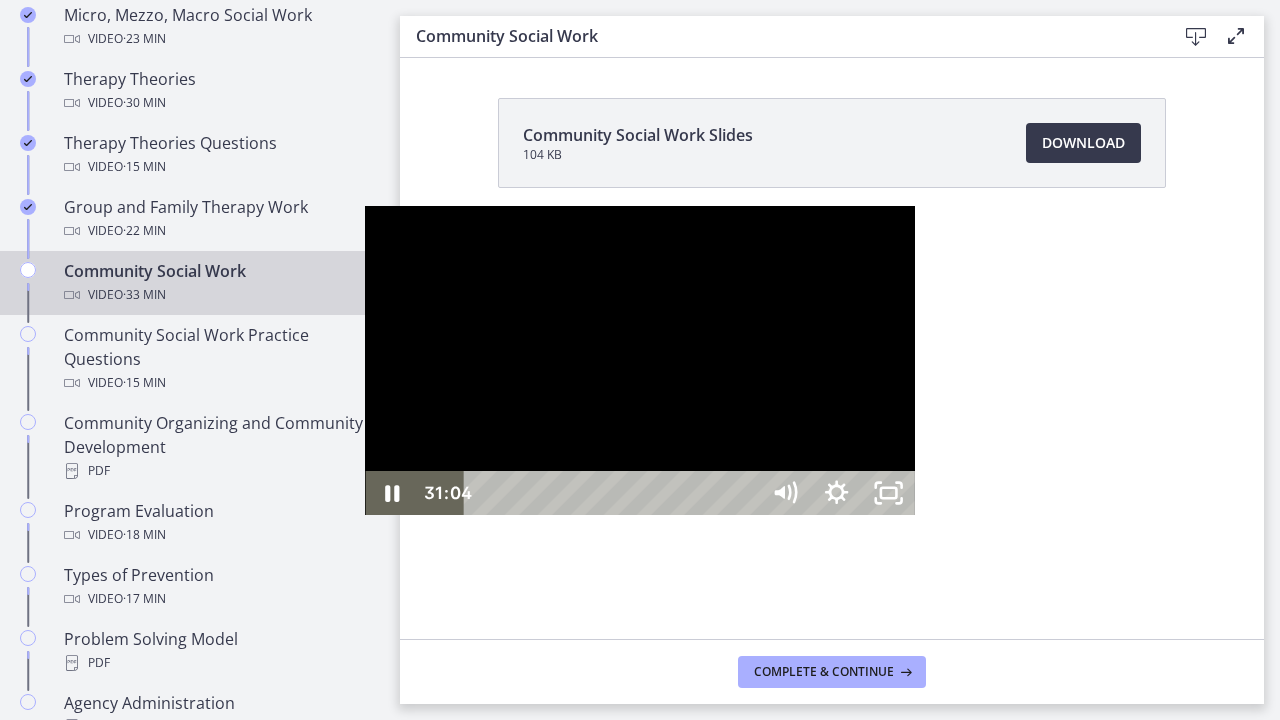 drag, startPoint x: 1018, startPoint y: 694, endPoint x: 1054, endPoint y: 694, distance: 36 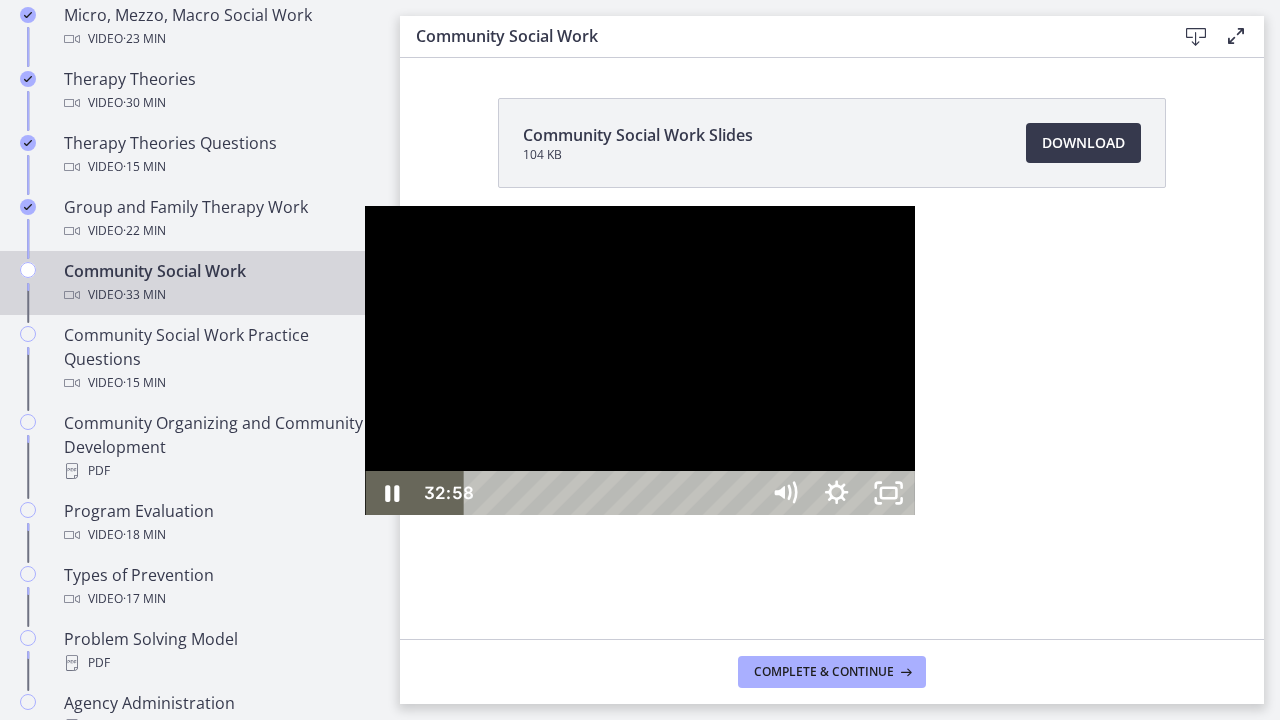 drag, startPoint x: 1055, startPoint y: 692, endPoint x: 1114, endPoint y: 693, distance: 59.008472 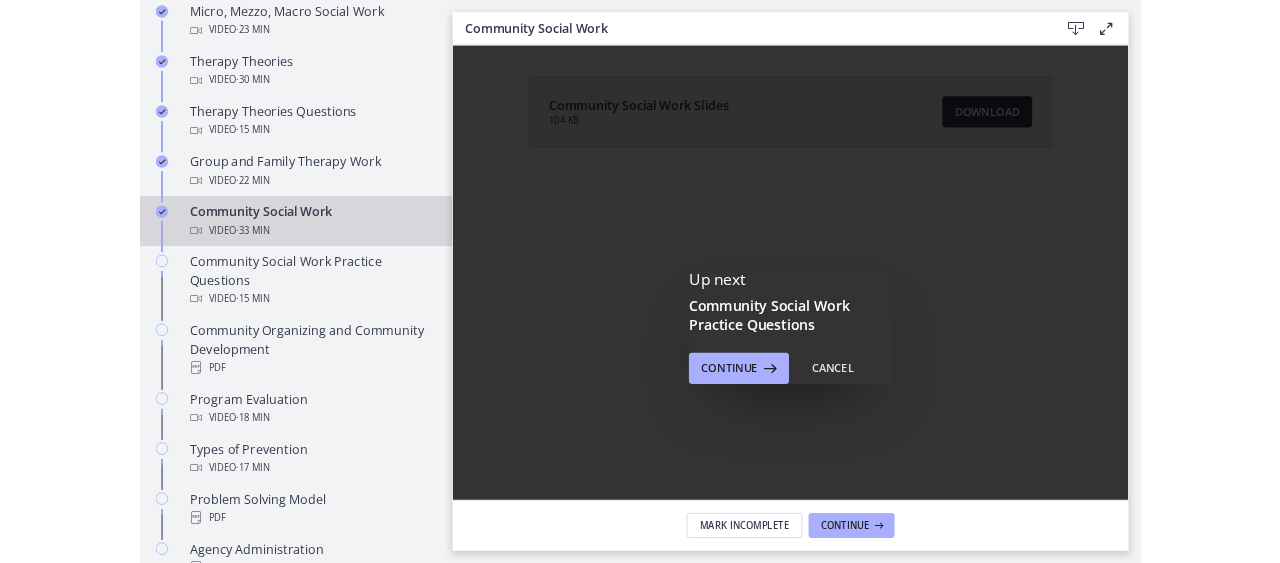 scroll, scrollTop: 0, scrollLeft: 0, axis: both 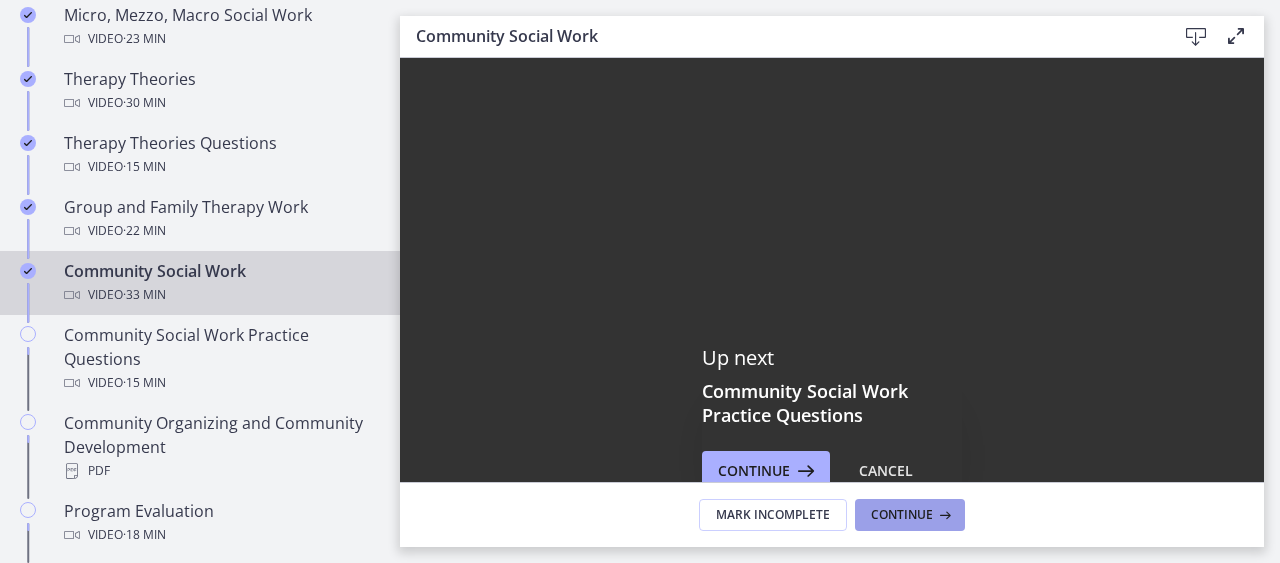 click on "Continue" at bounding box center [902, 515] 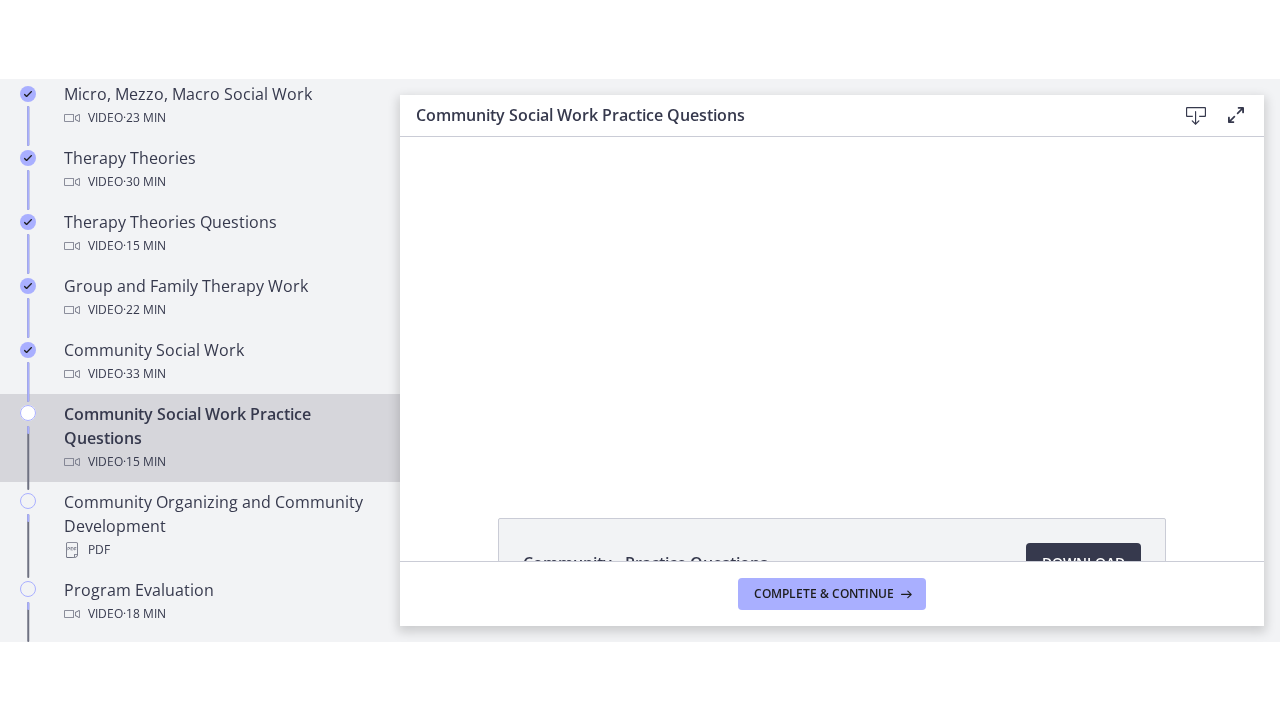 scroll, scrollTop: 0, scrollLeft: 0, axis: both 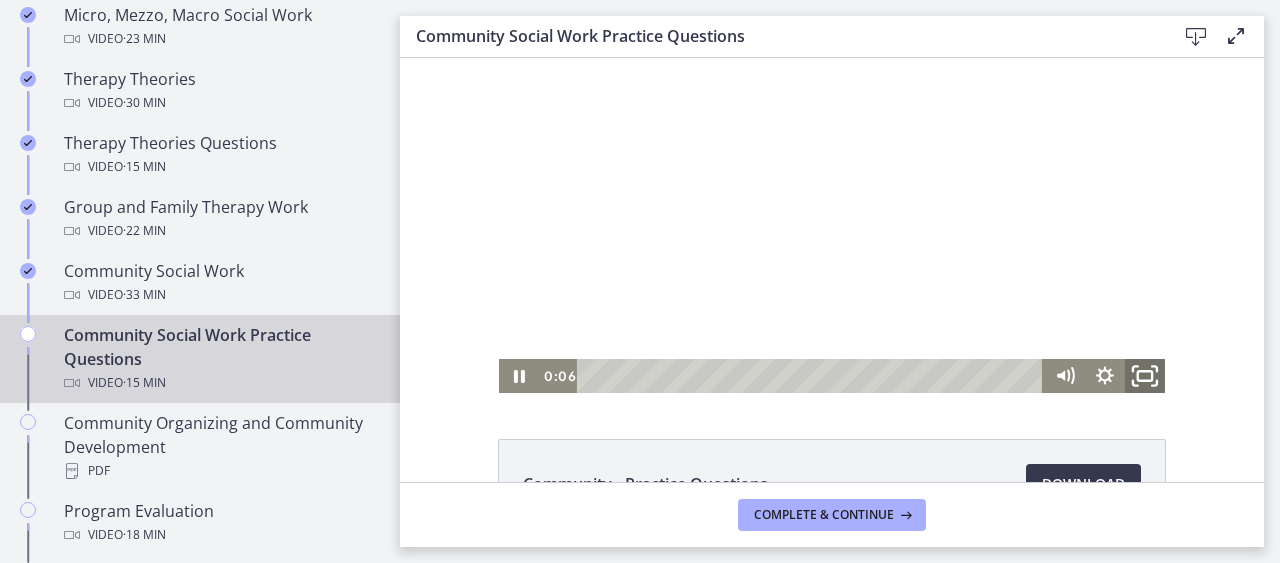 click 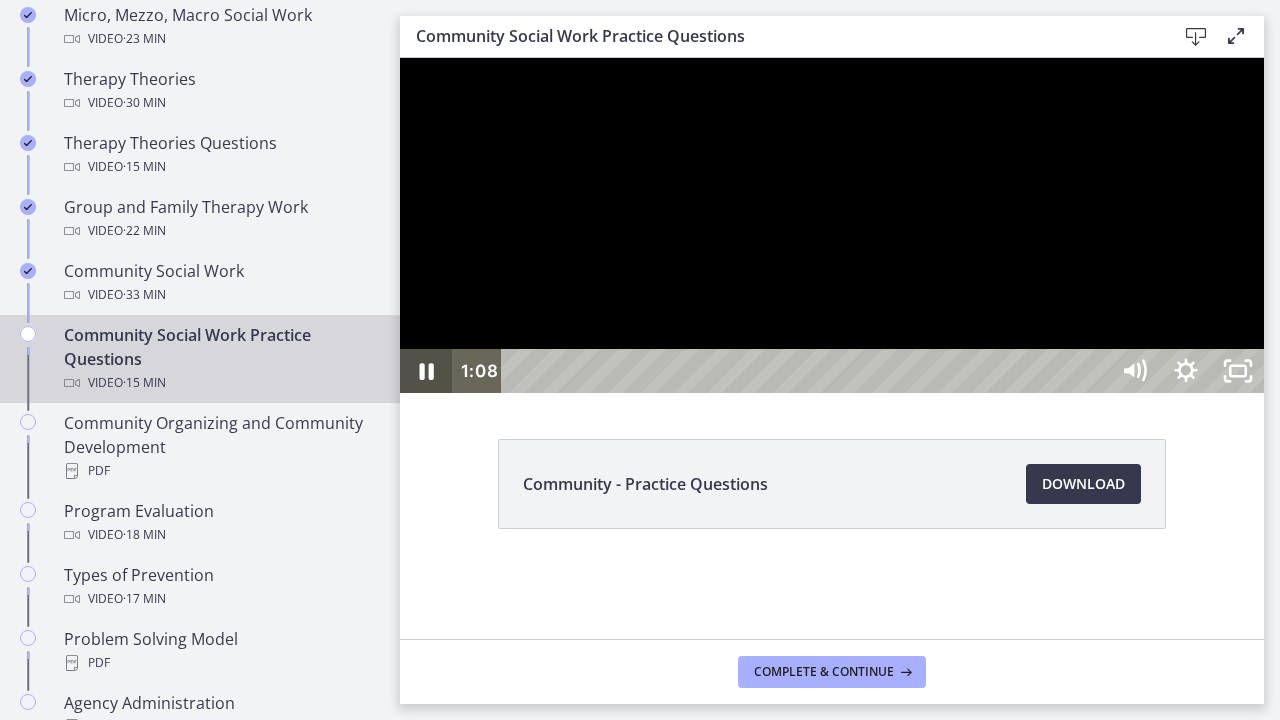 click 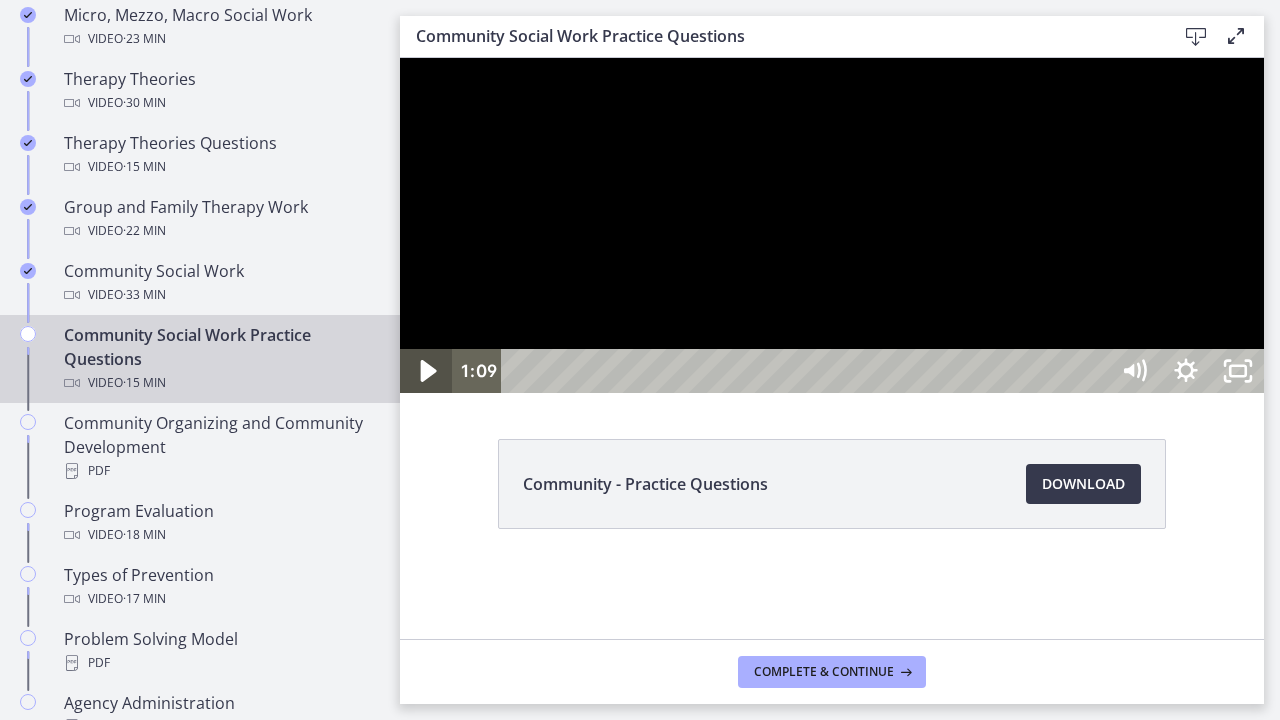 click 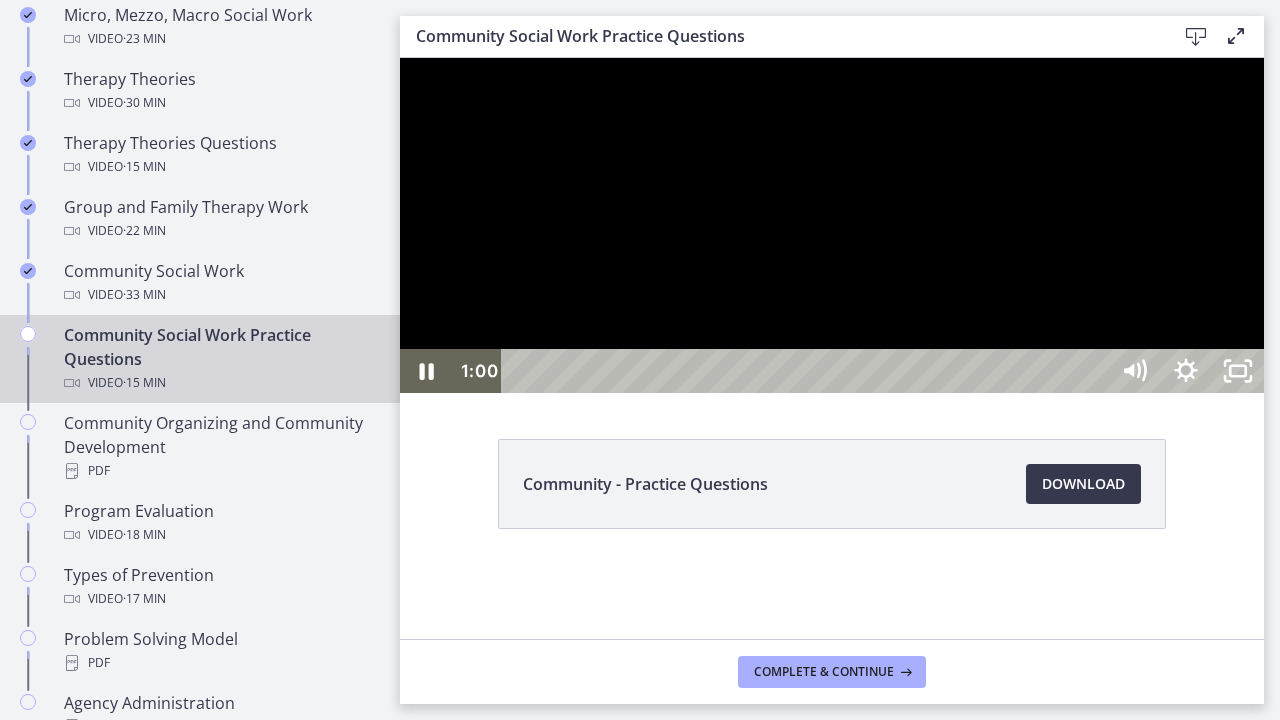click on "1:00" at bounding box center (807, 371) 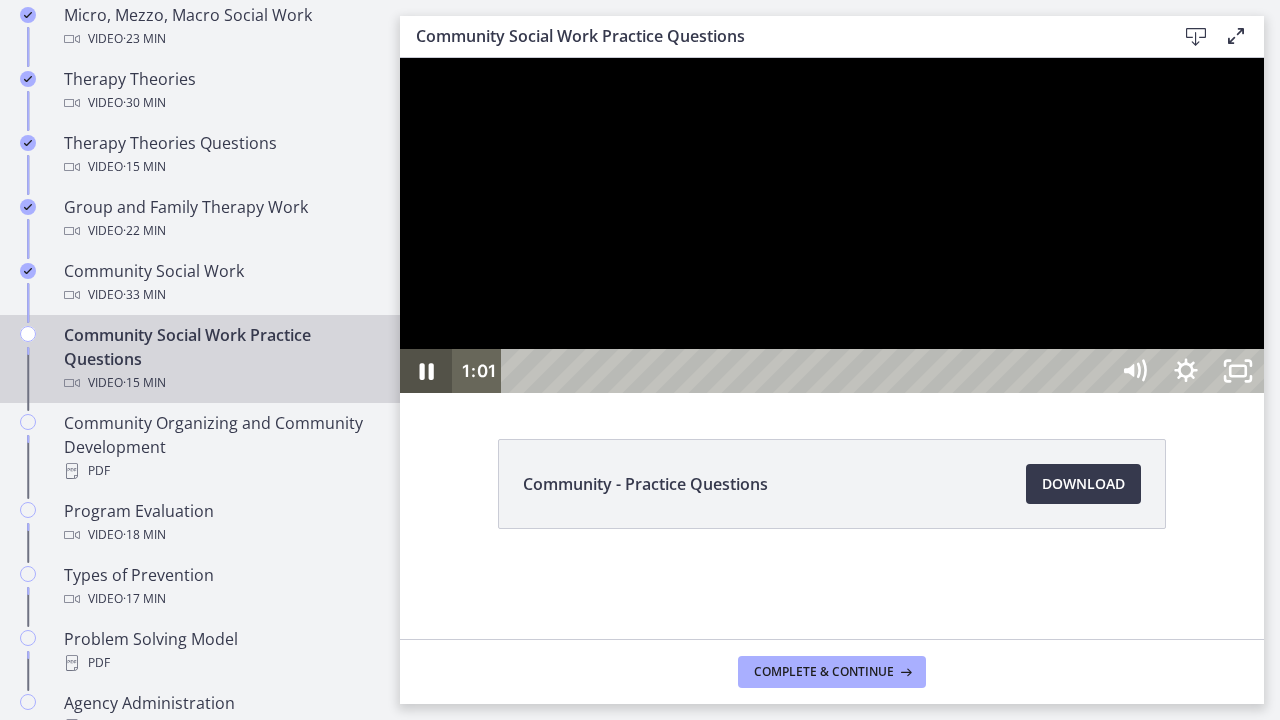 click 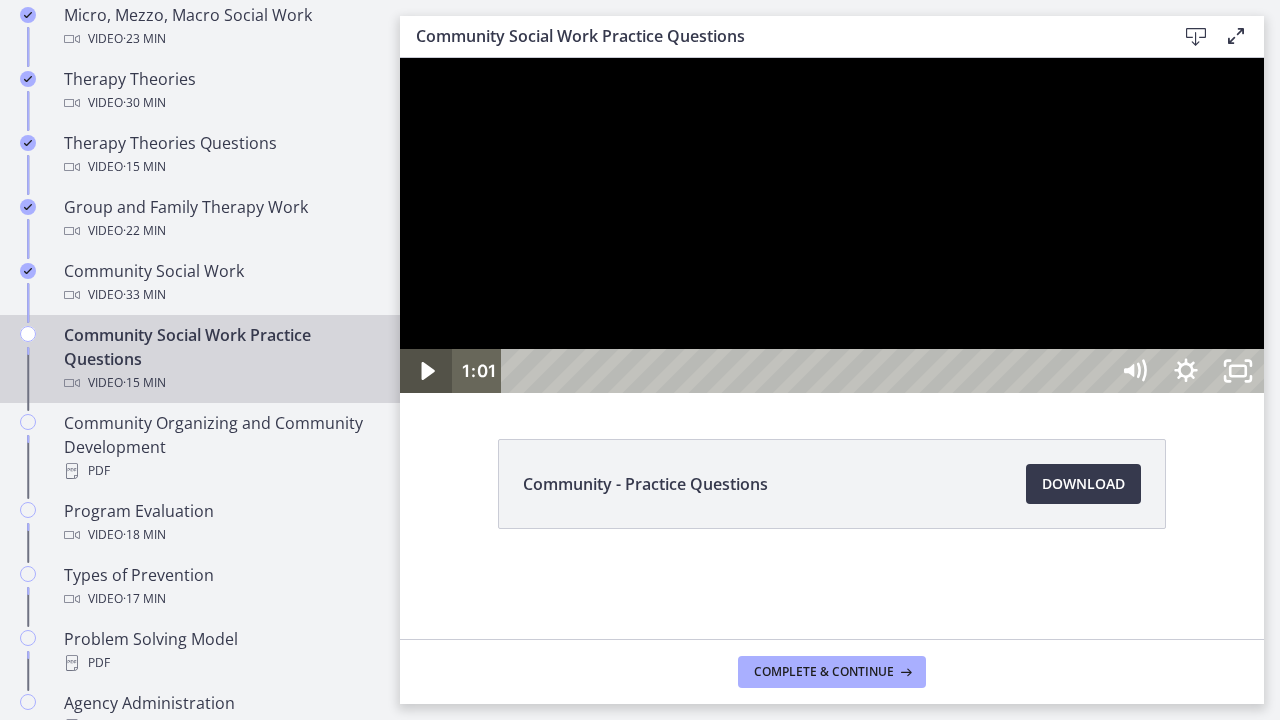 click 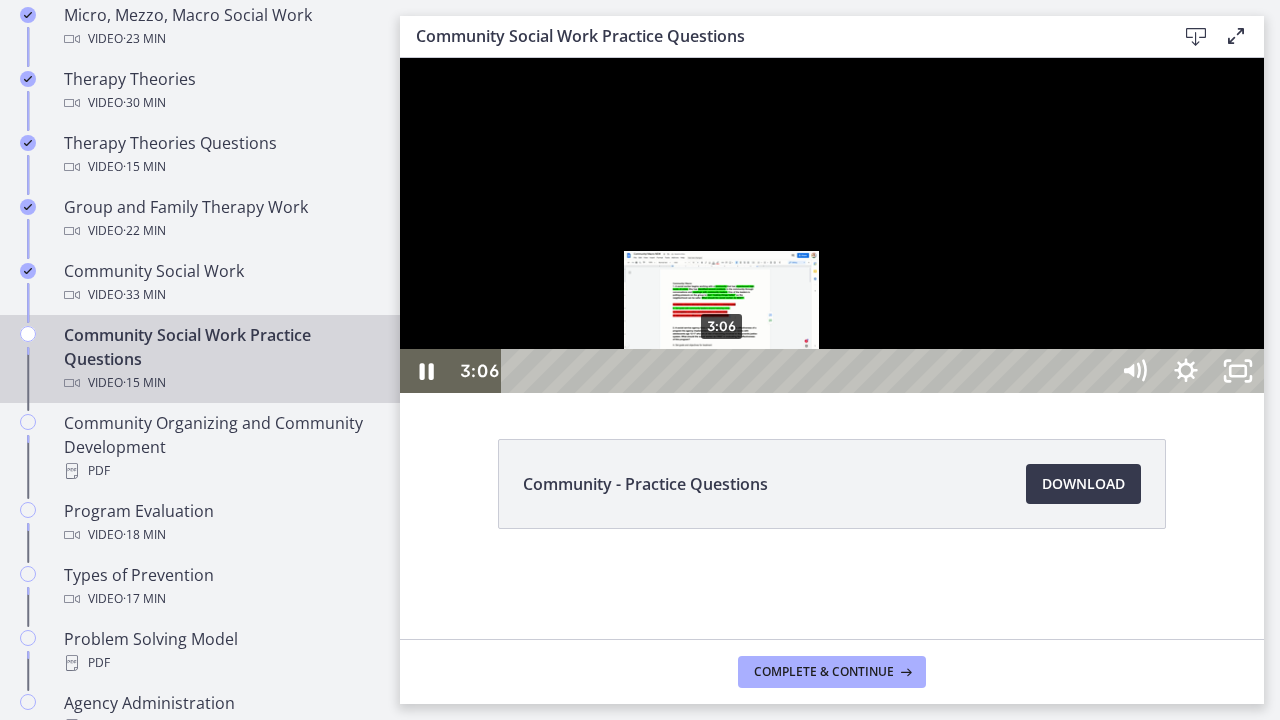 click on "3:06" at bounding box center [807, 371] 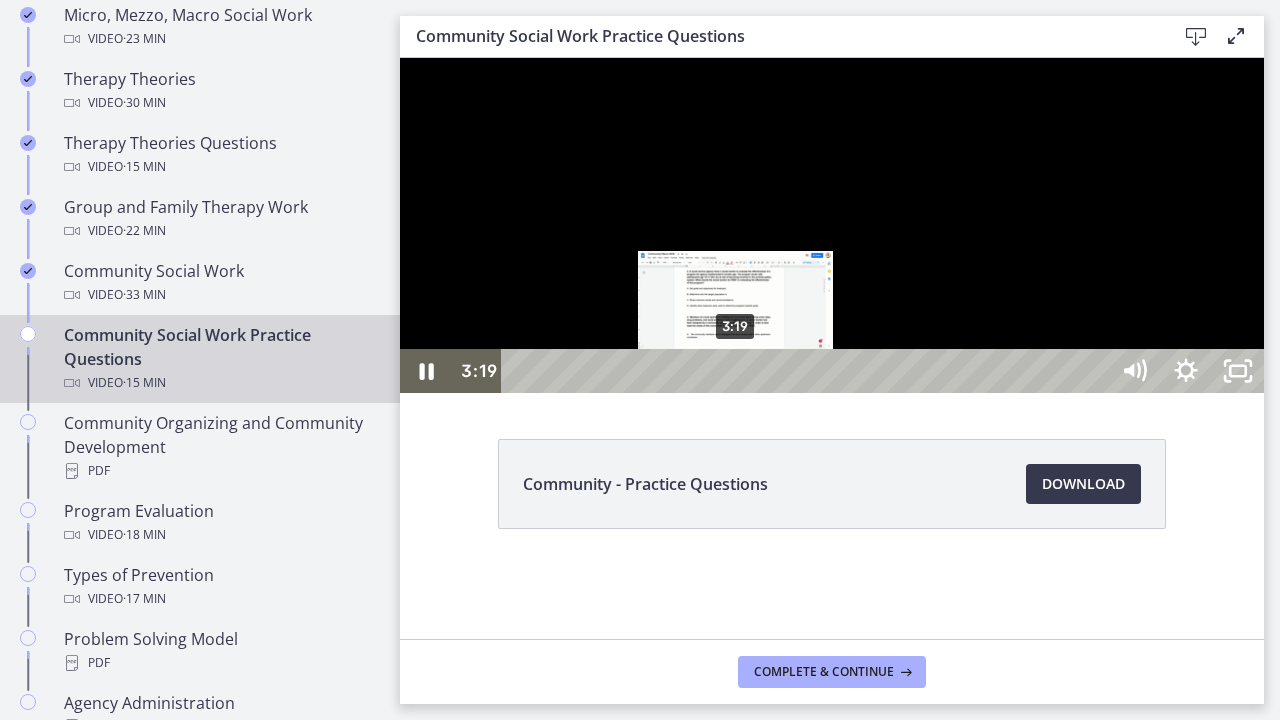 click on "3:19" at bounding box center (807, 371) 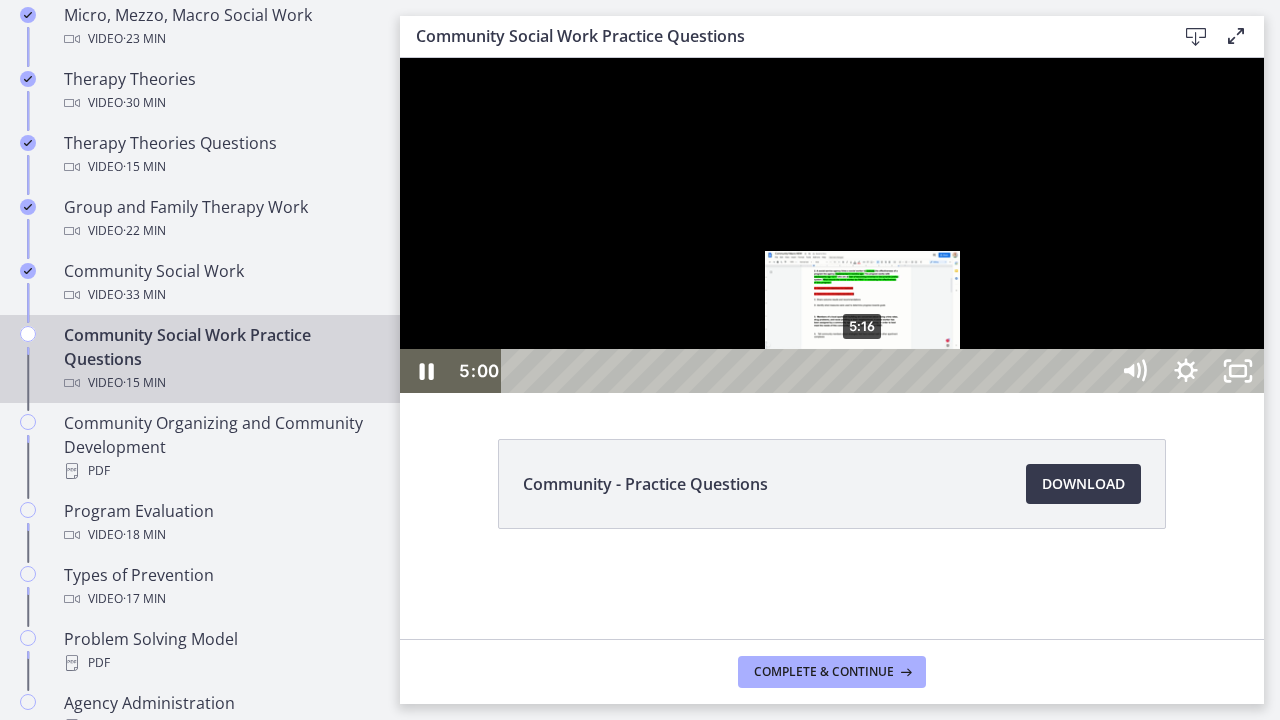 click on "5:16" at bounding box center [807, 371] 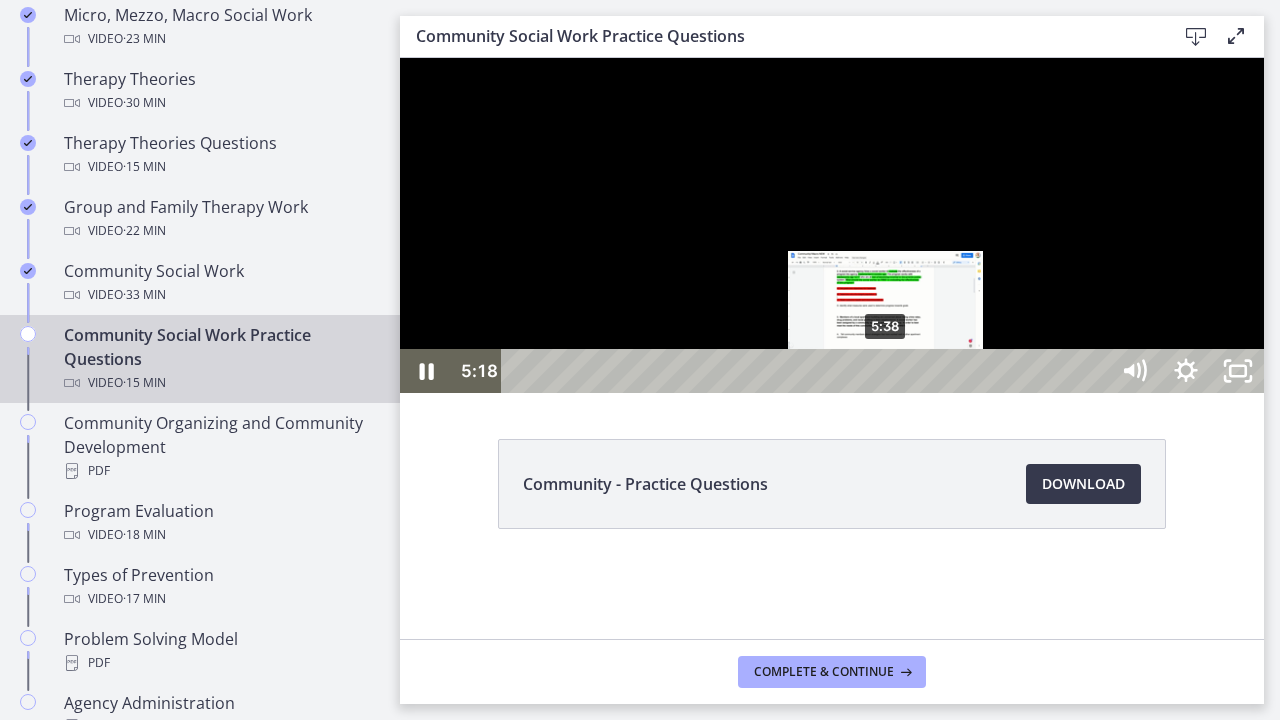 click on "5:38" at bounding box center [807, 371] 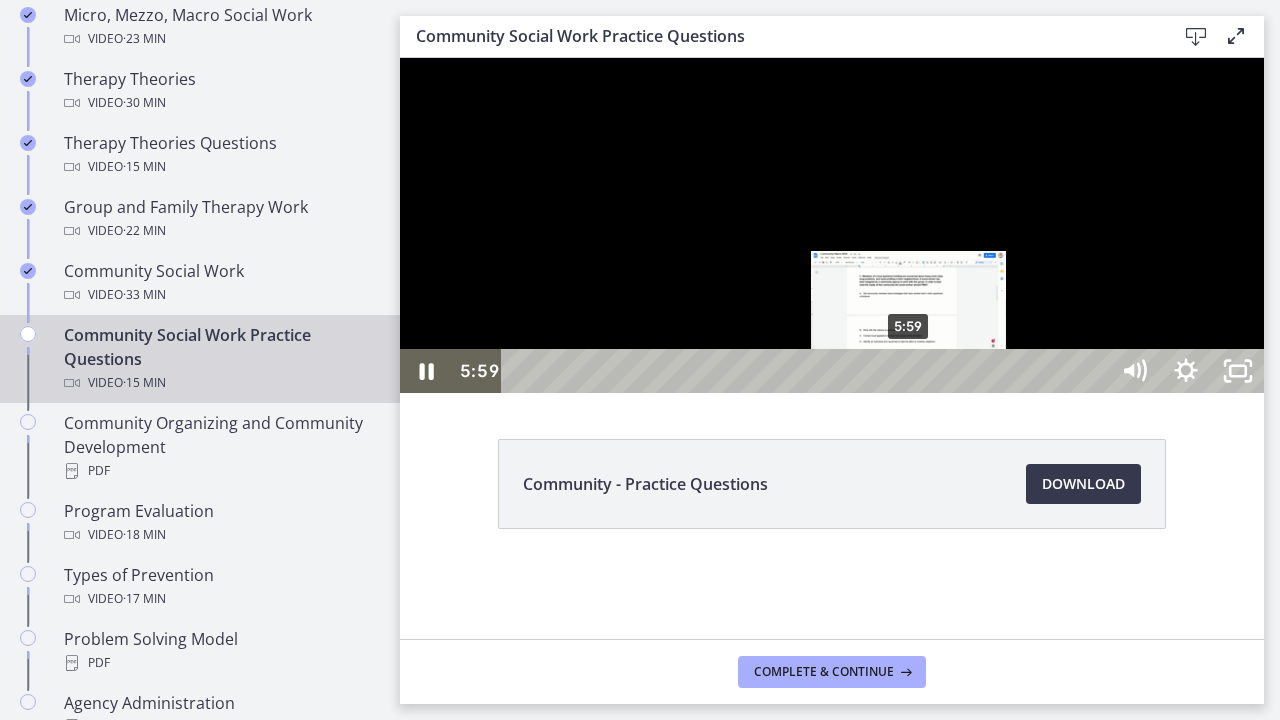 click on "5:59" at bounding box center [807, 371] 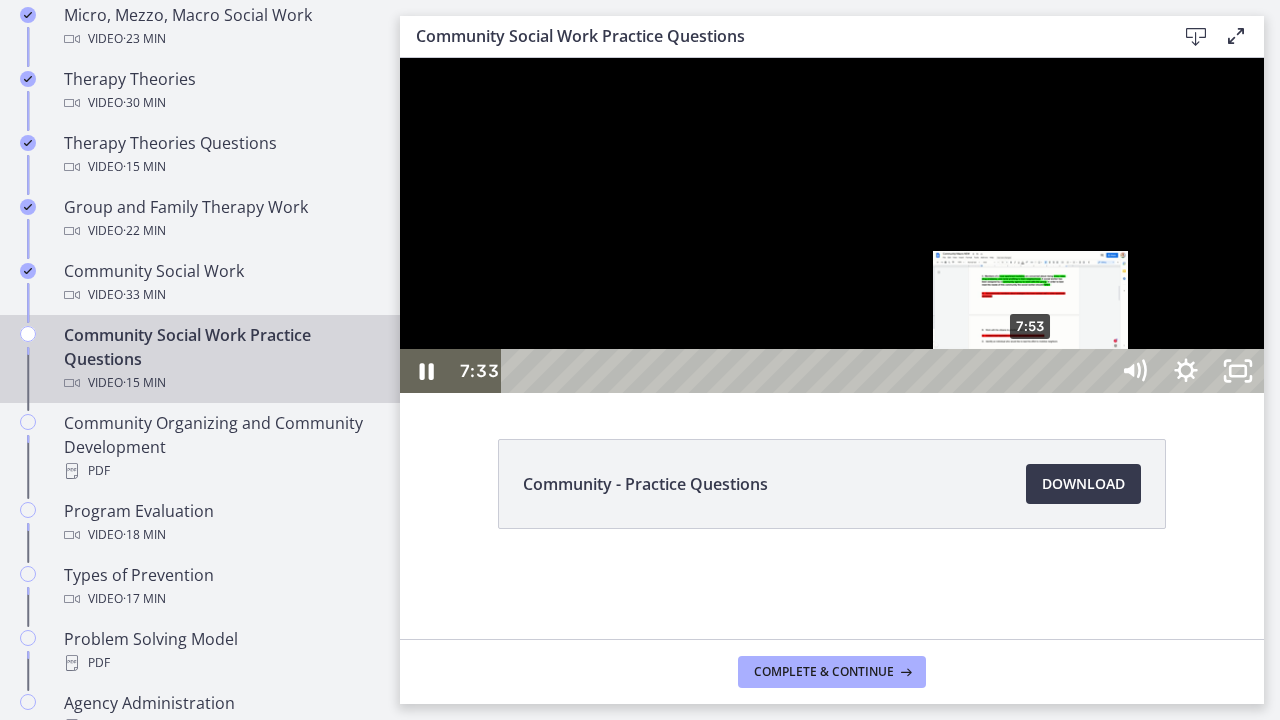 click on "7:53" at bounding box center [807, 371] 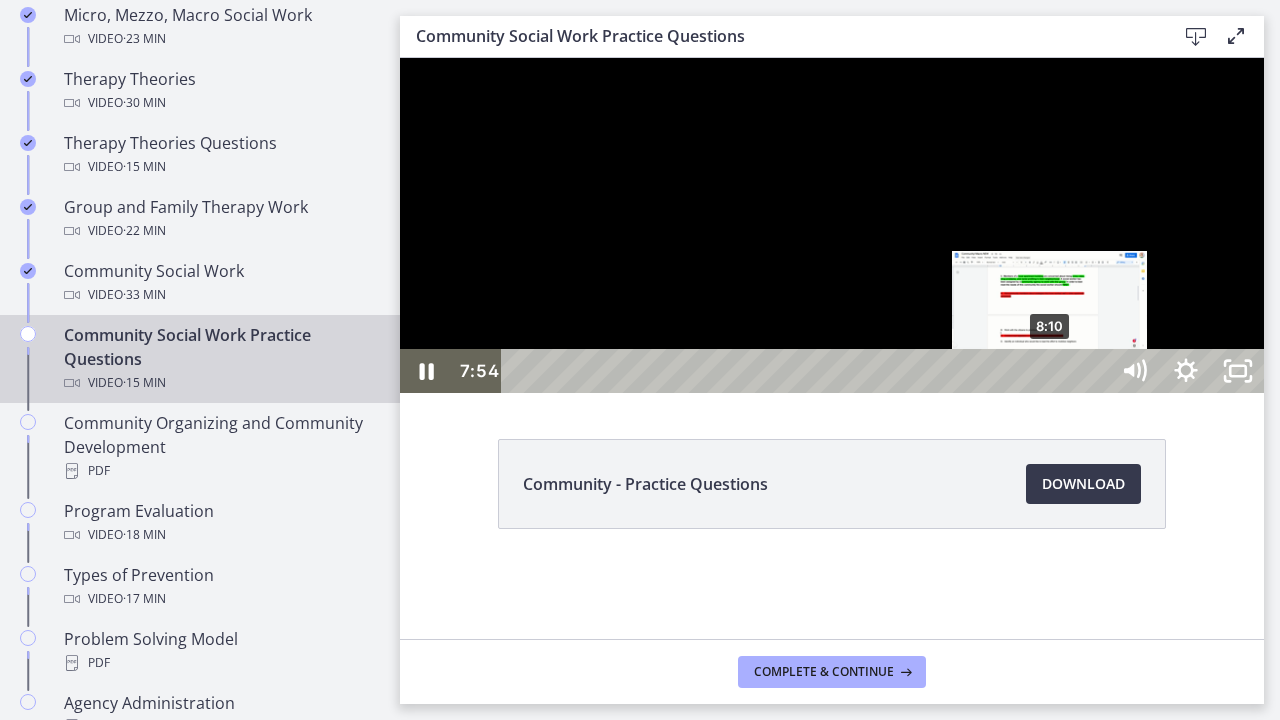 click on "8:10" at bounding box center [807, 371] 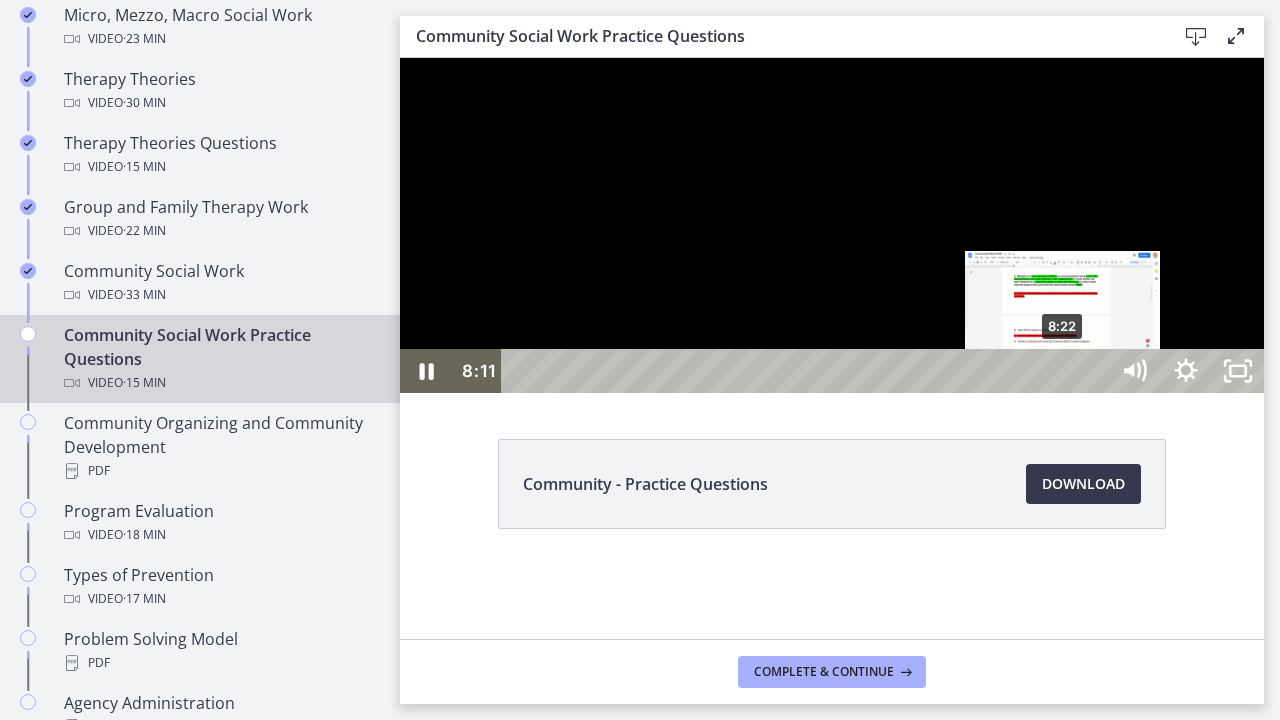 click on "8:22" at bounding box center (807, 371) 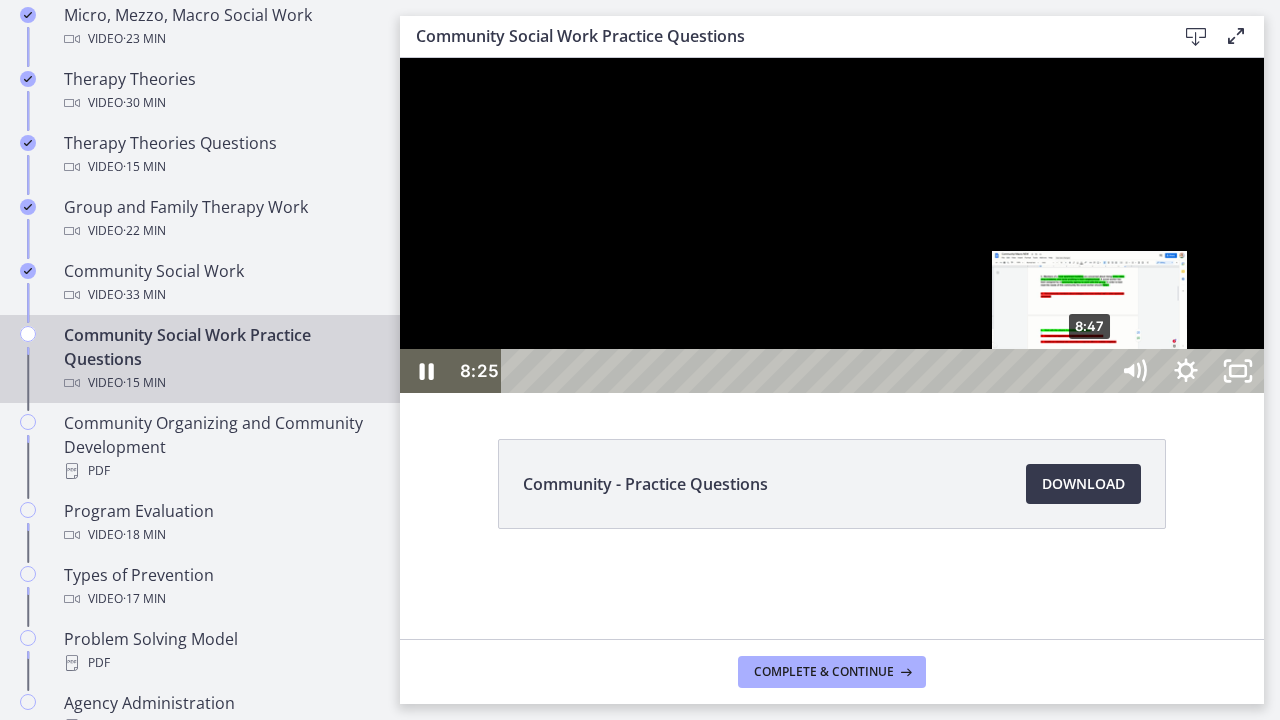 click on "8:47" at bounding box center [807, 371] 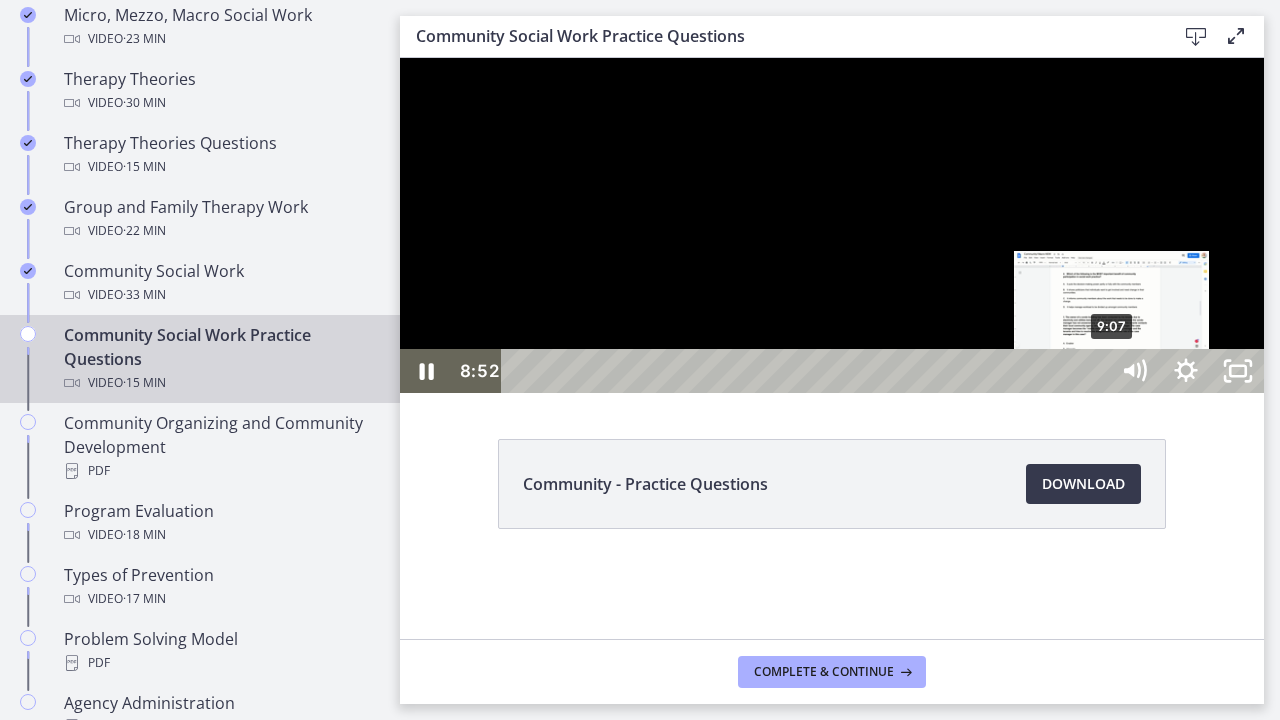 click on "9:07" at bounding box center (807, 371) 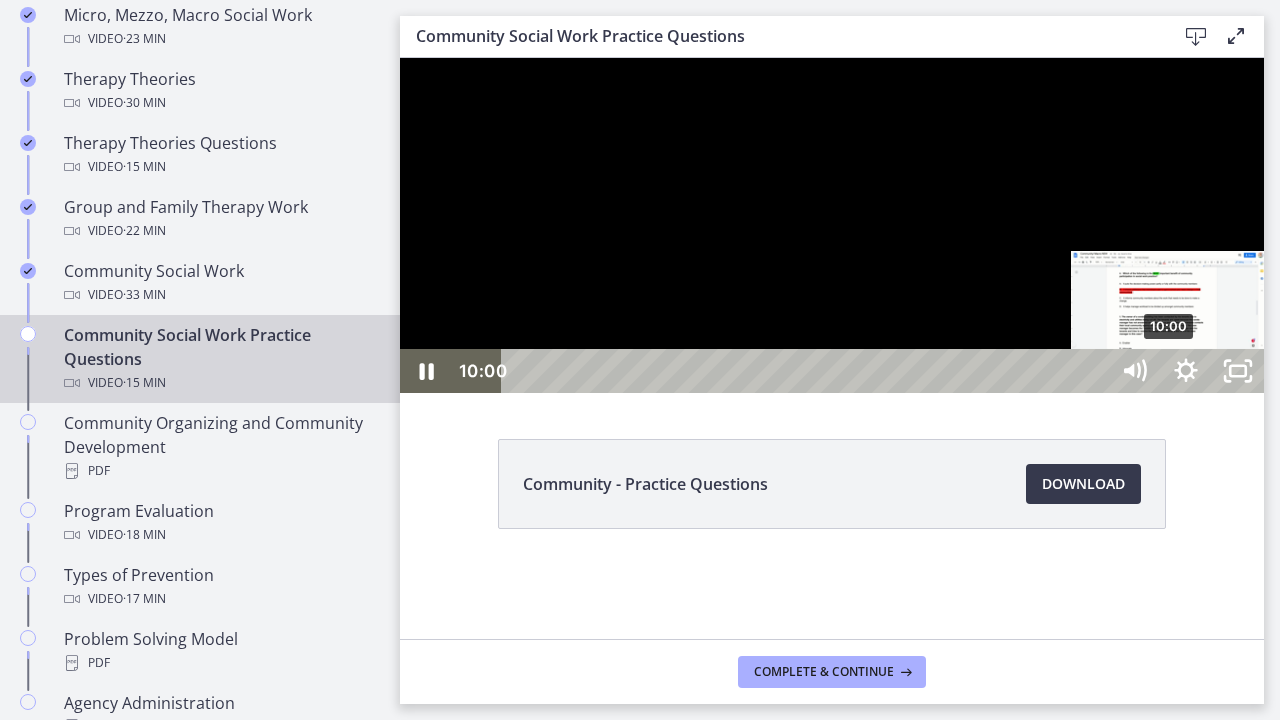 click on "10:00" at bounding box center (807, 371) 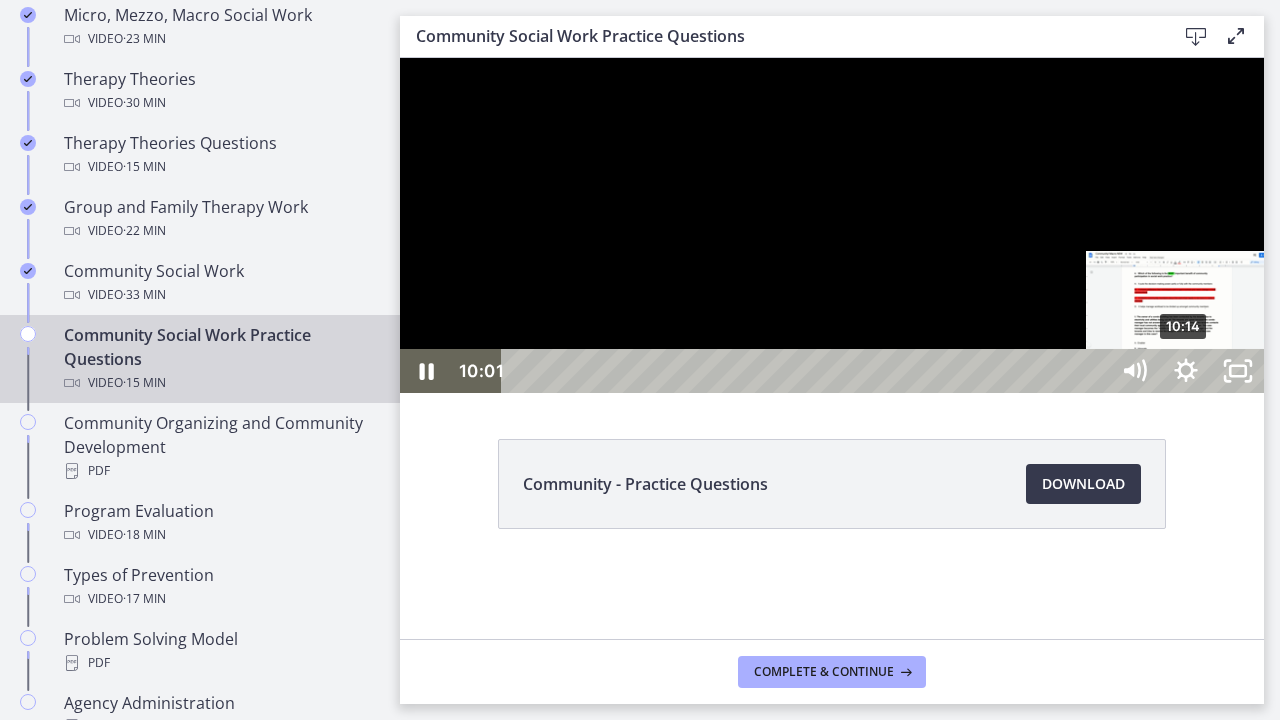 click on "10:14" at bounding box center [807, 371] 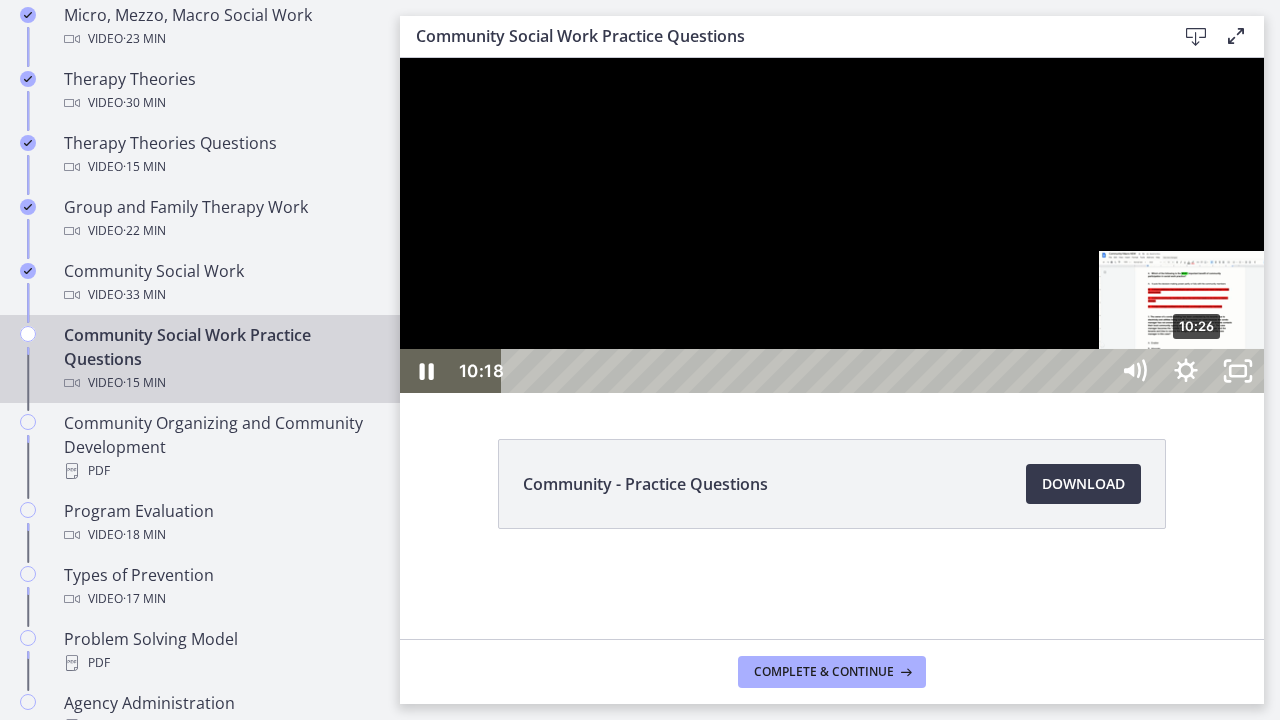 click on "10:26" at bounding box center (807, 371) 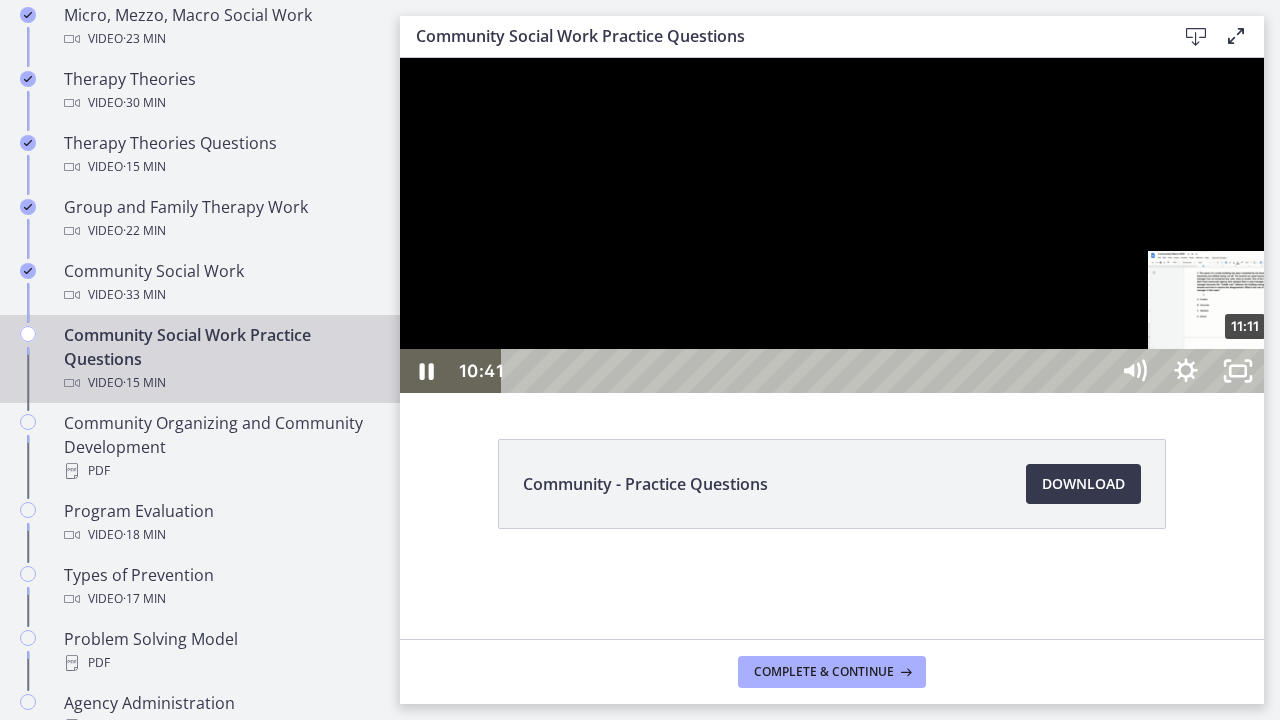click on "11:11" at bounding box center (807, 371) 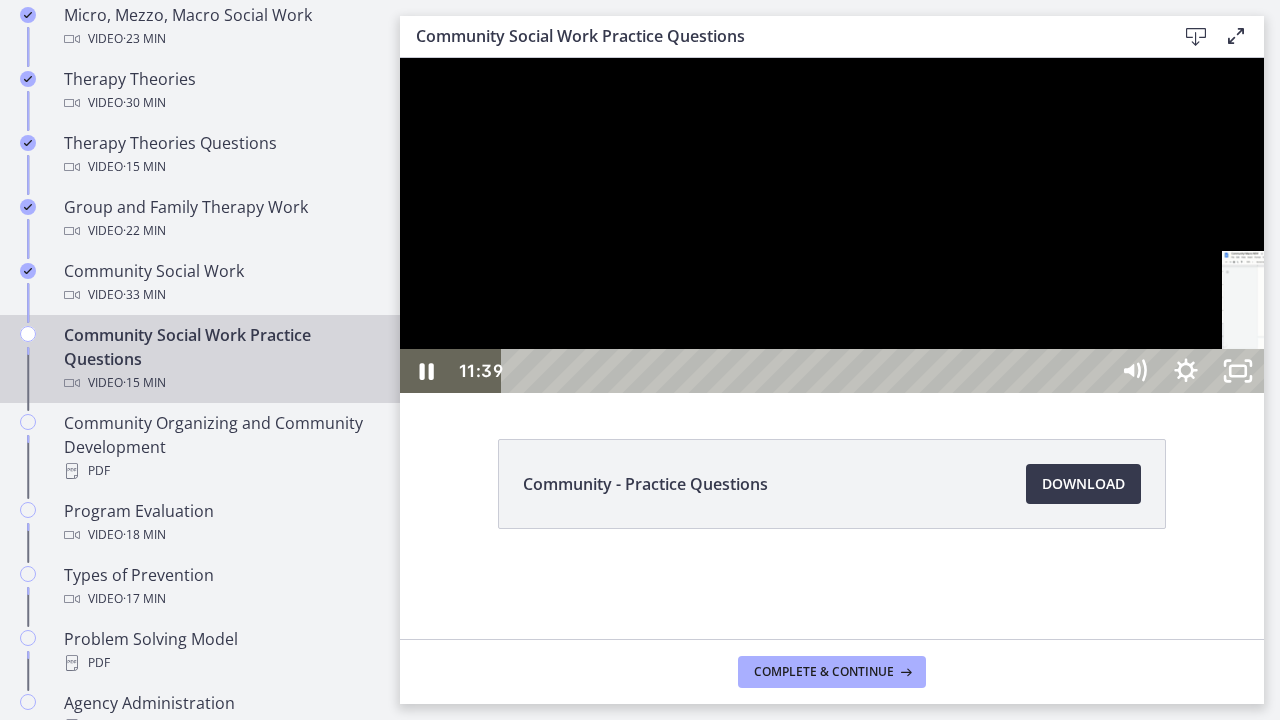 click on "12:19" at bounding box center [807, 371] 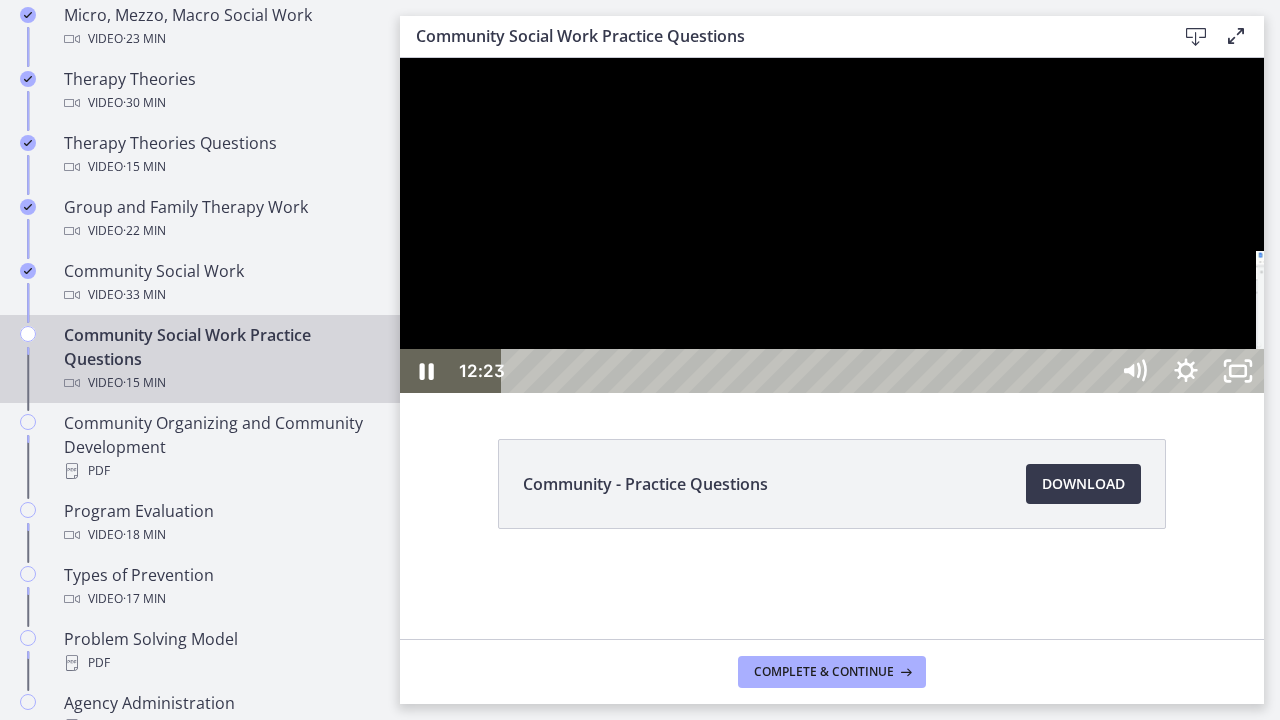 click on "12:51" at bounding box center (807, 371) 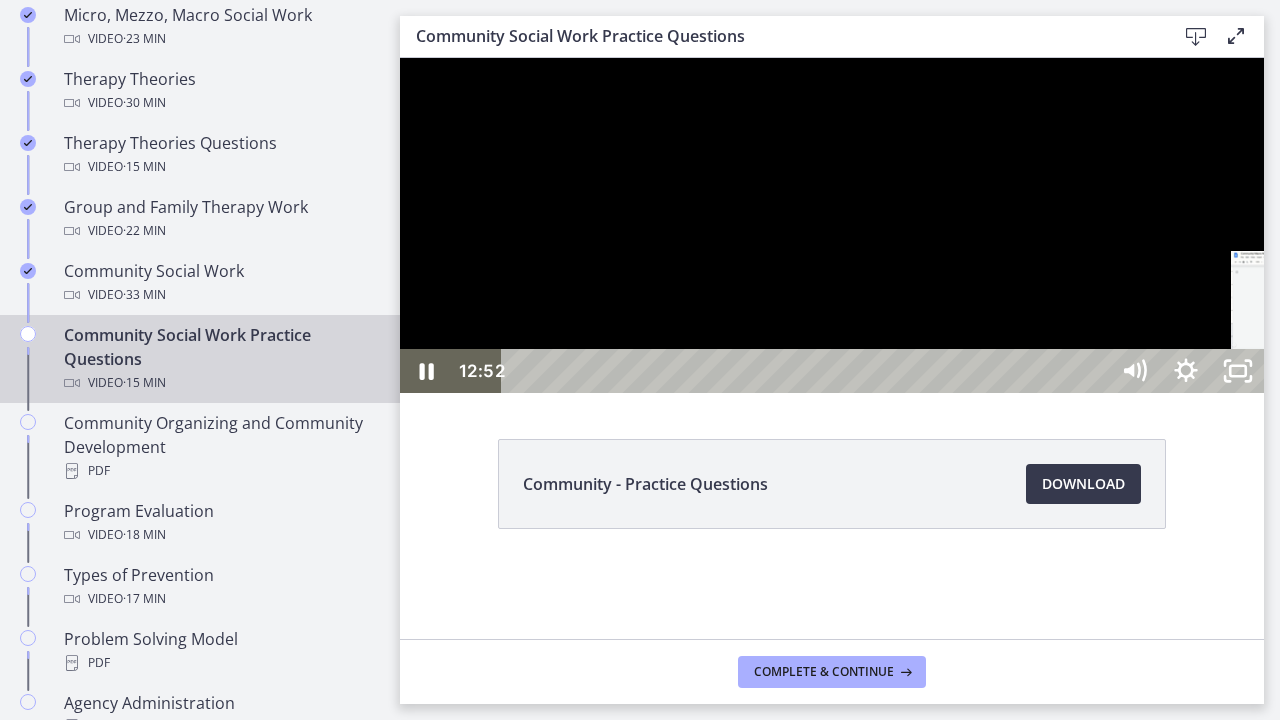 click on "12:28" at bounding box center [807, 371] 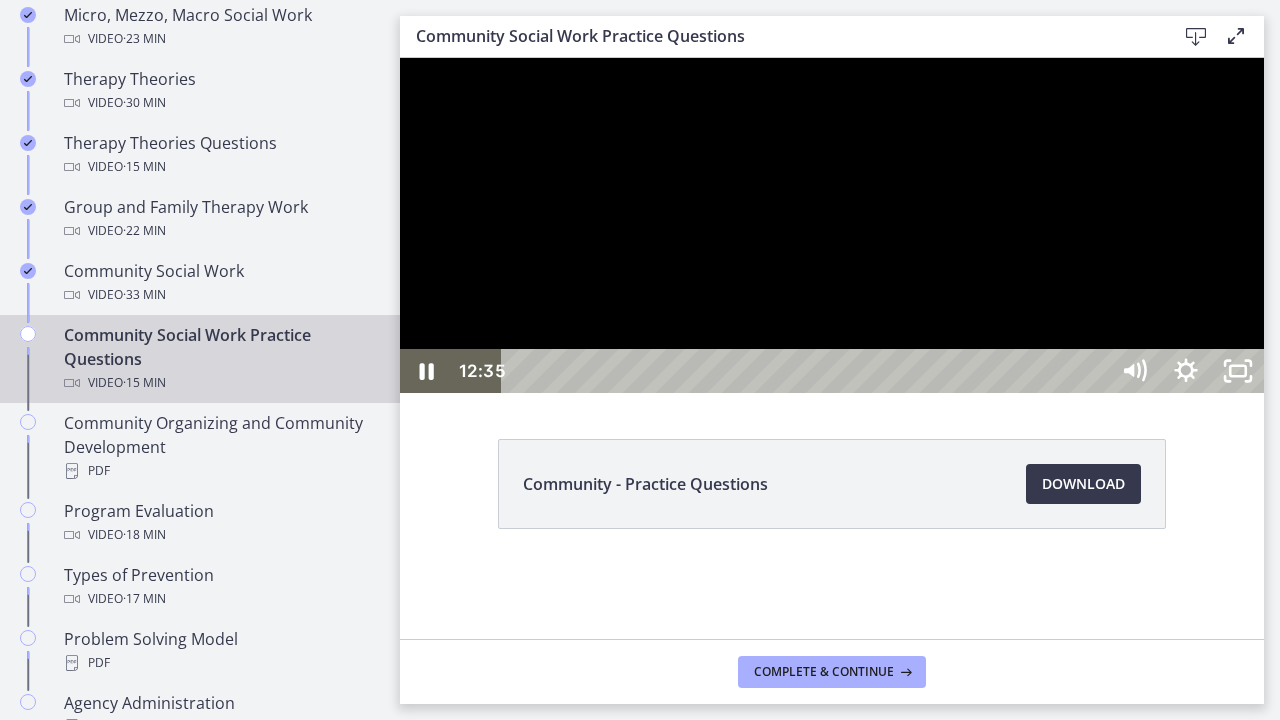 click on "13:06" at bounding box center [807, 371] 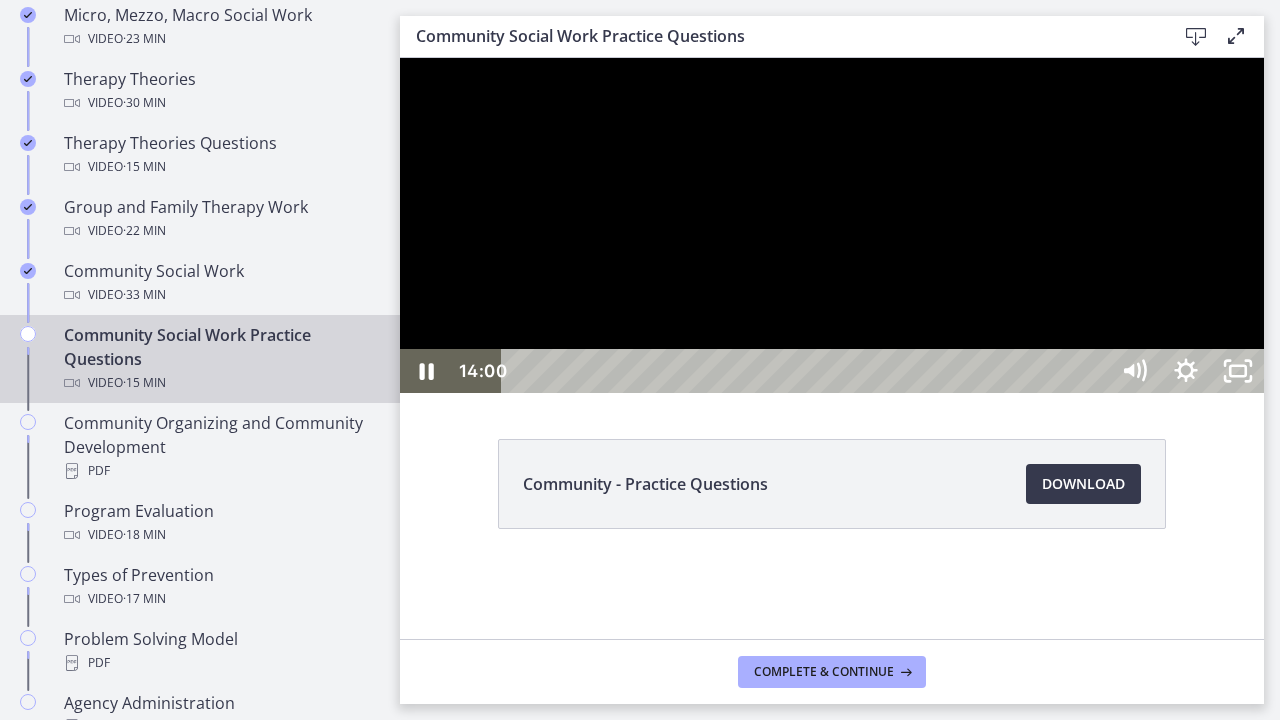 click on "14:20" at bounding box center (807, 371) 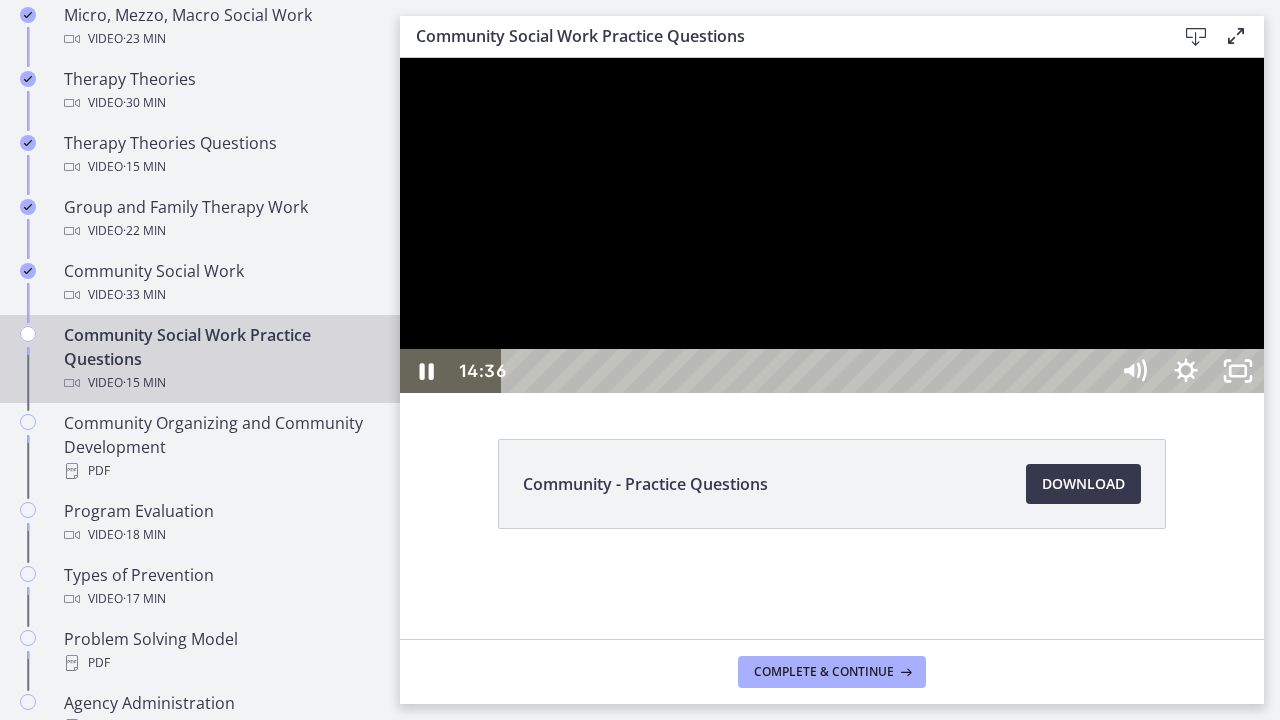 click on "14:36" at bounding box center [807, 371] 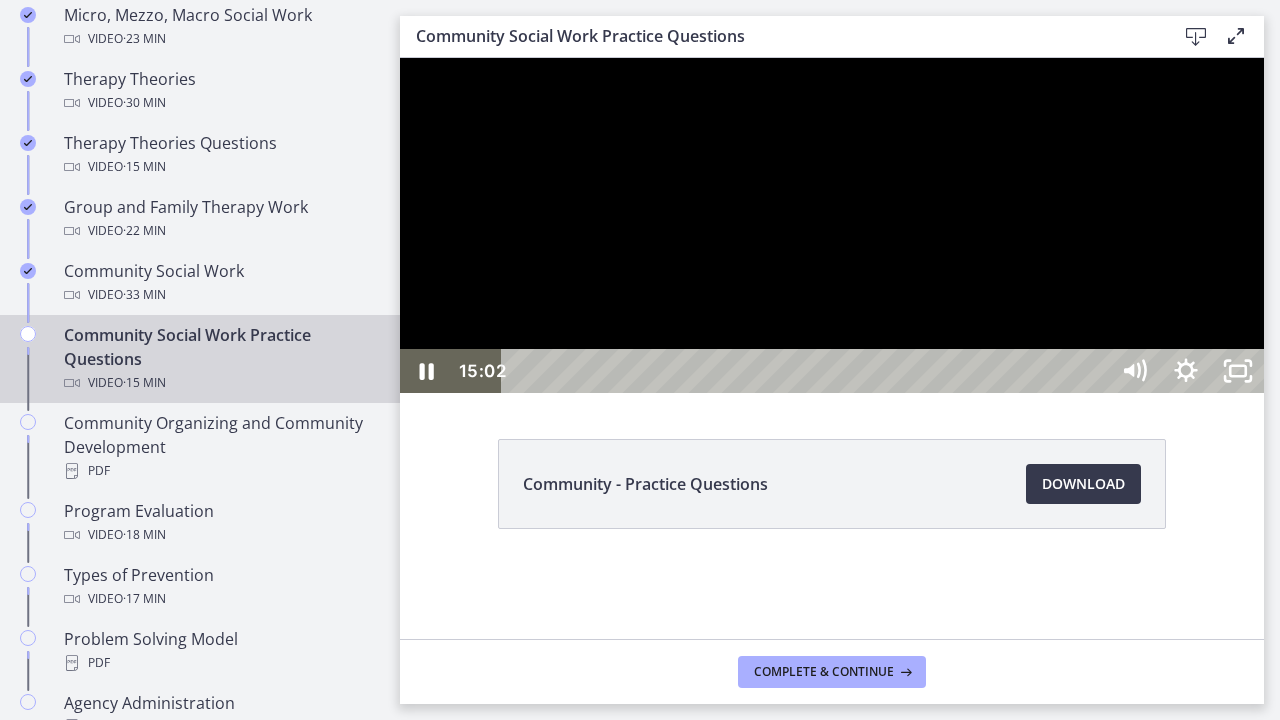 click on "15:02" at bounding box center [807, 371] 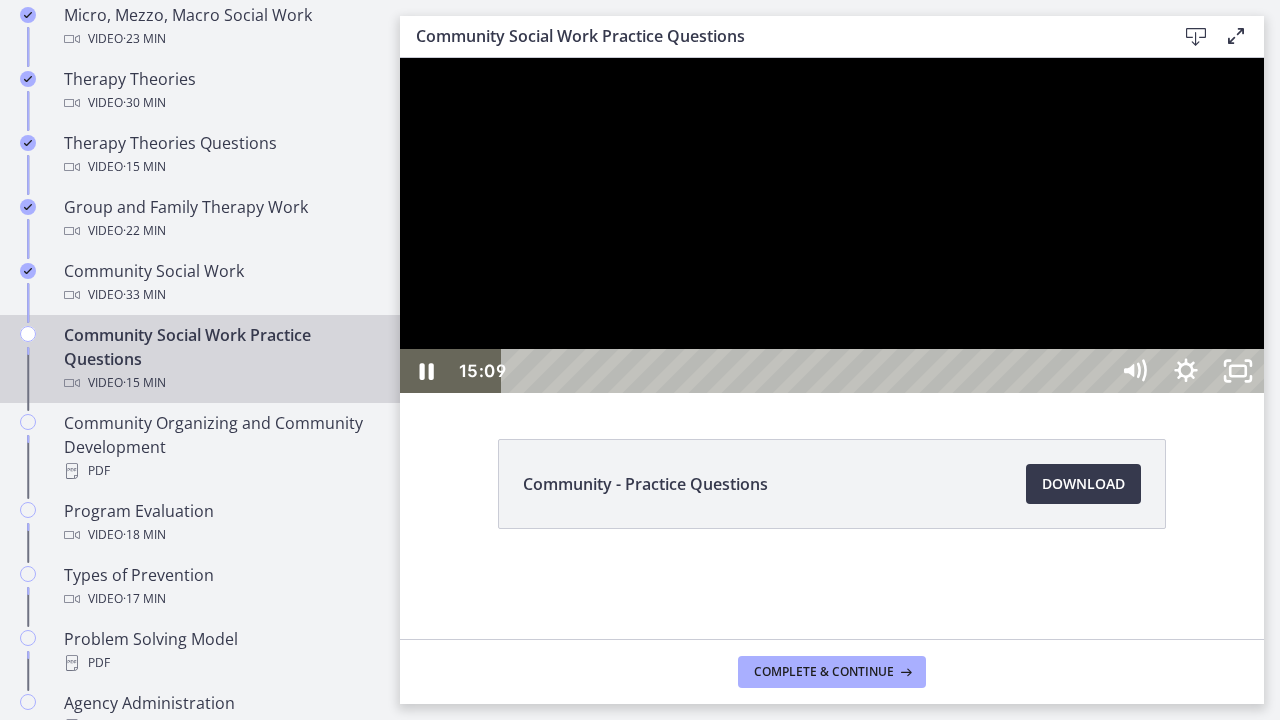 click on "15:09" at bounding box center (807, 371) 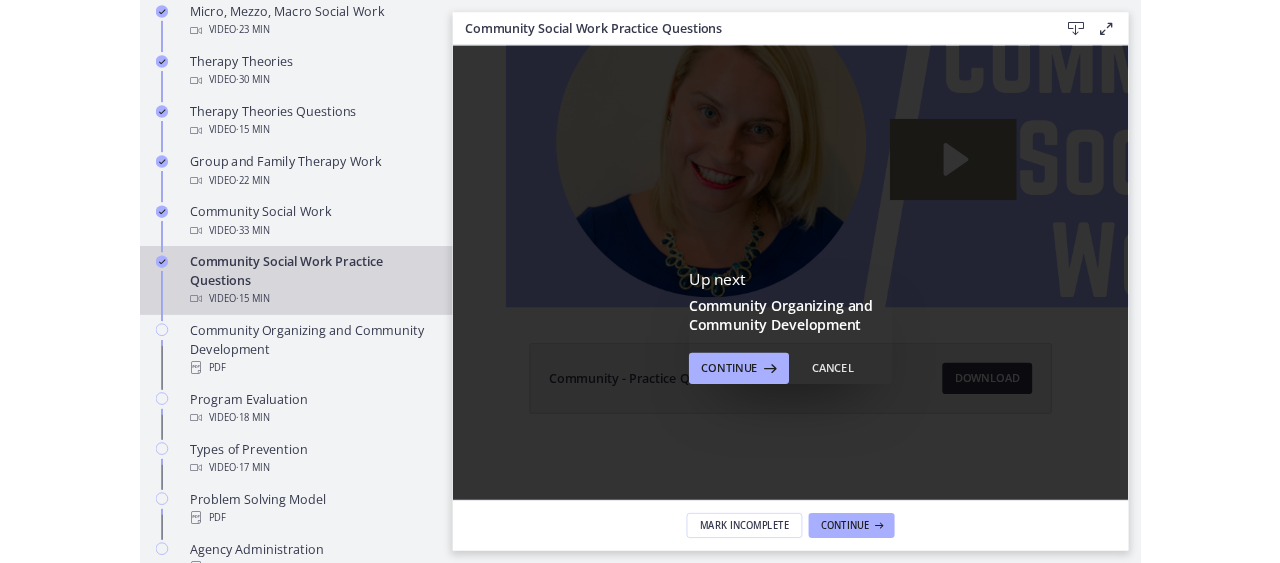scroll, scrollTop: 0, scrollLeft: 0, axis: both 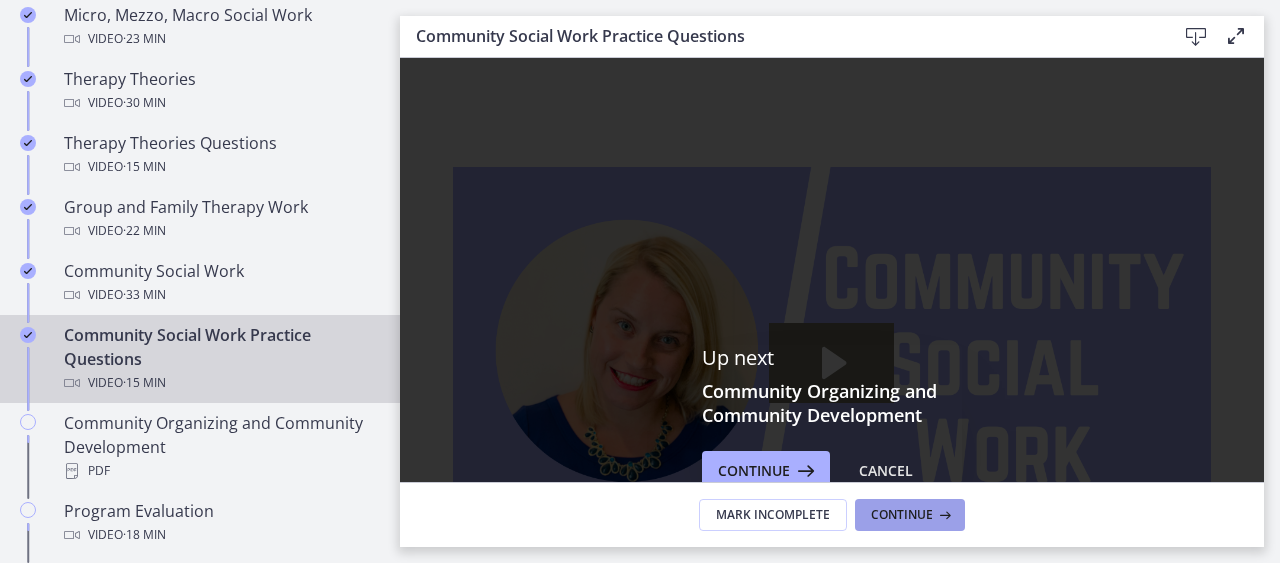 click at bounding box center (943, 515) 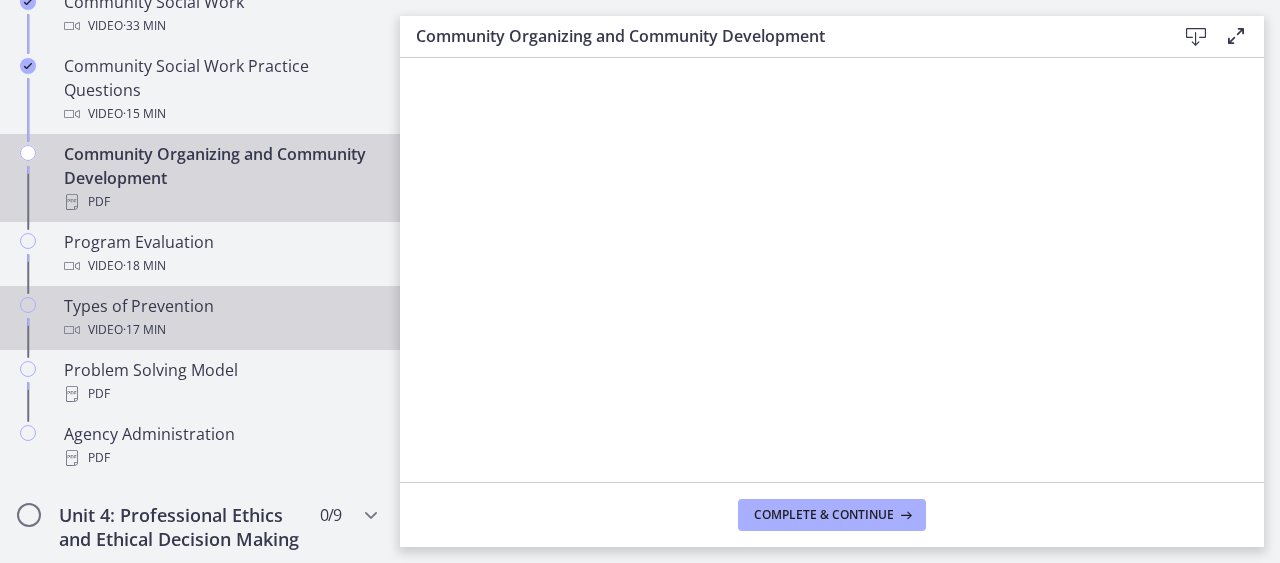 scroll, scrollTop: 1200, scrollLeft: 0, axis: vertical 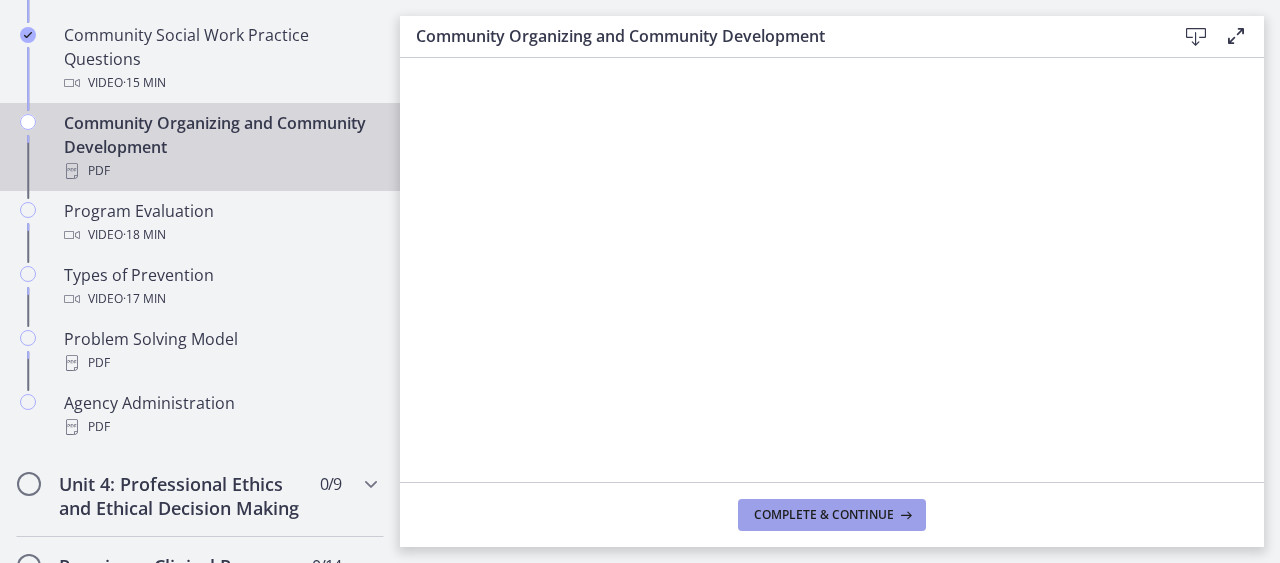 click on "Complete & continue" at bounding box center [832, 515] 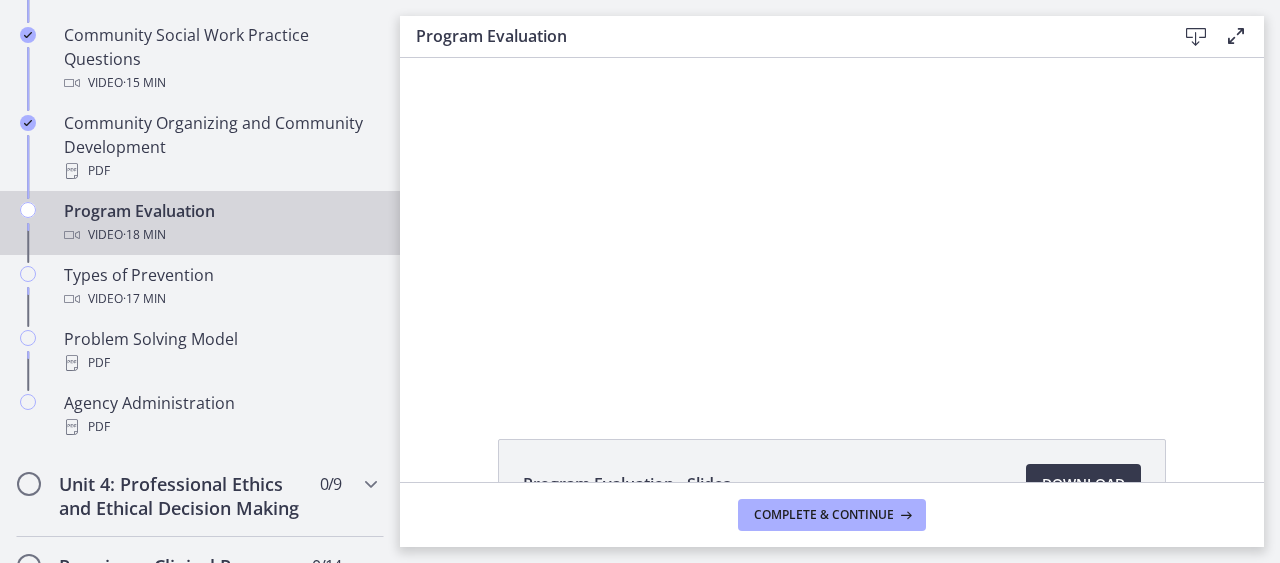 scroll, scrollTop: 0, scrollLeft: 0, axis: both 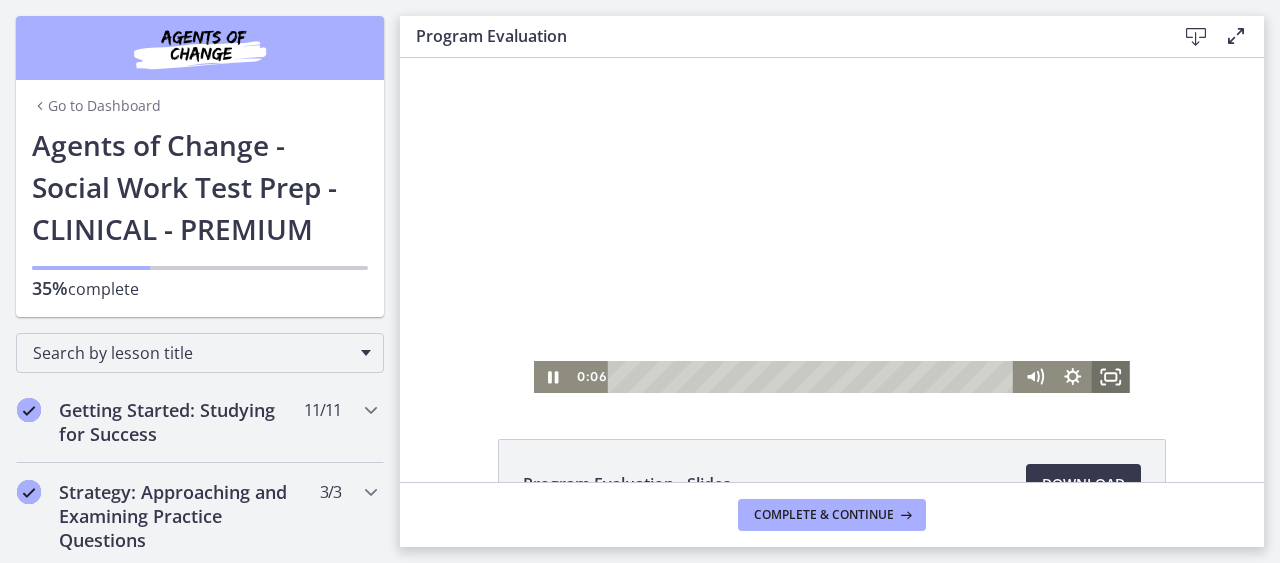 click 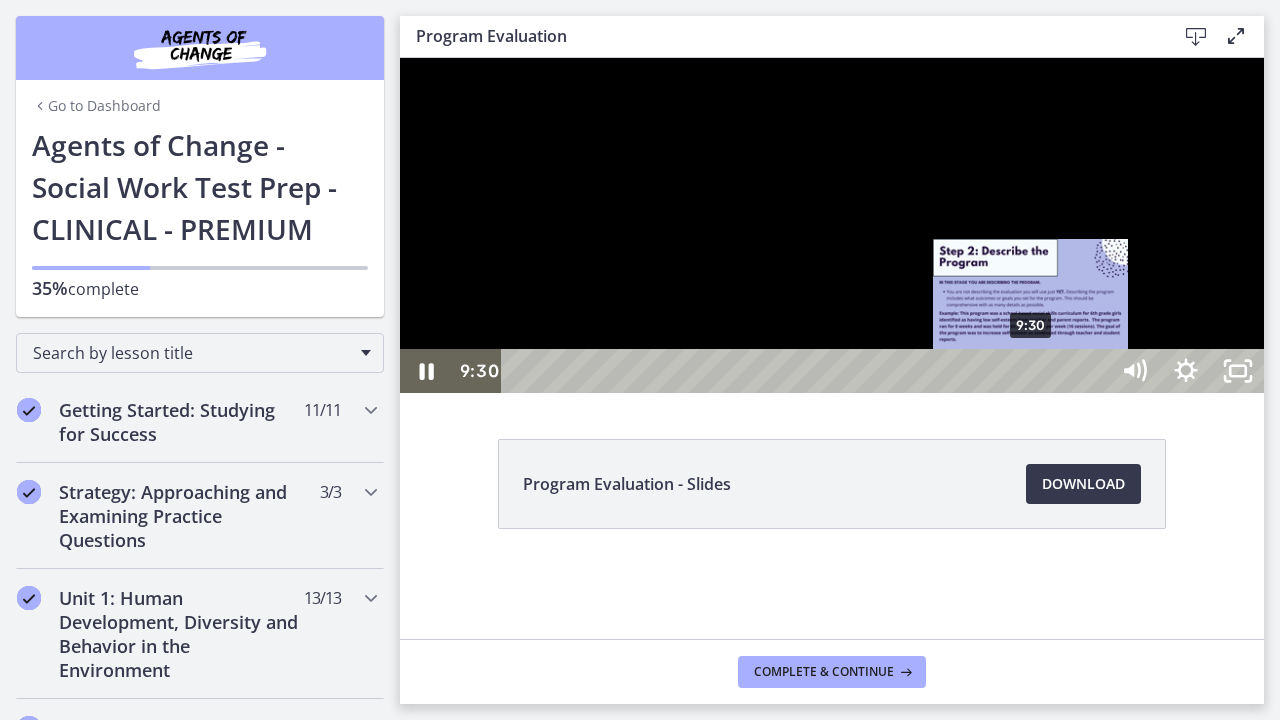 click on "9:30" at bounding box center [807, 371] 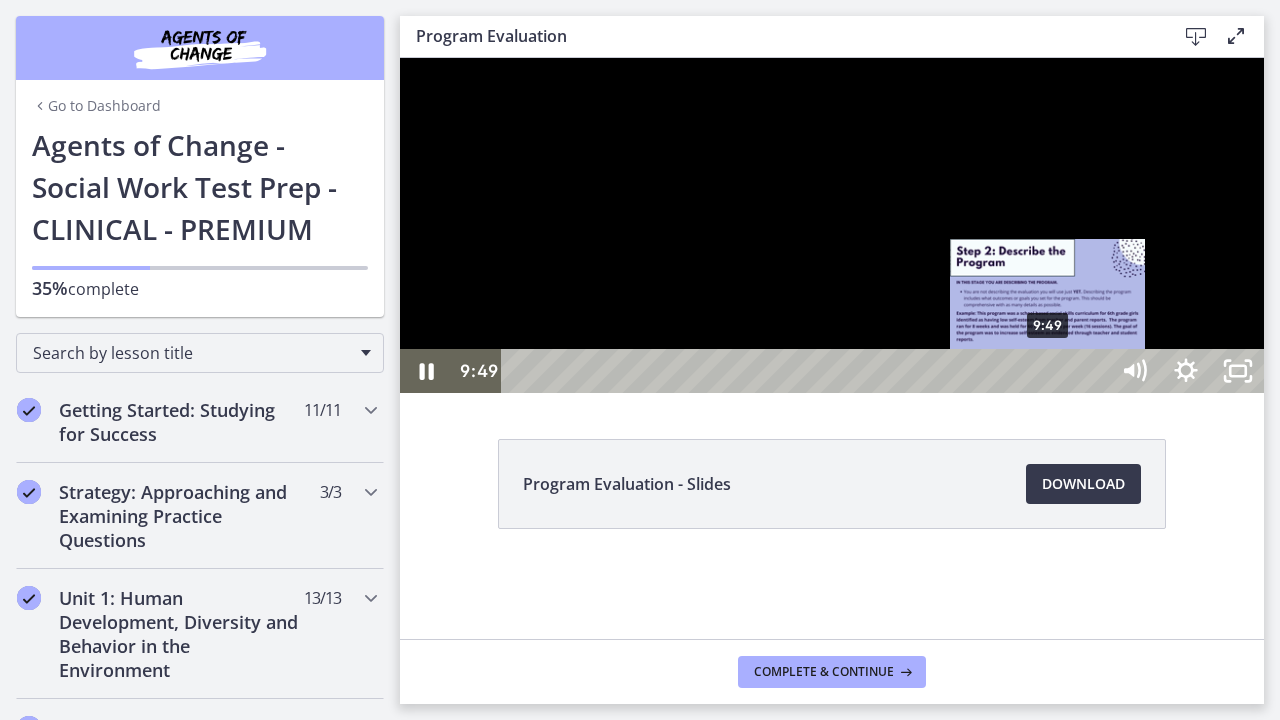 click on "9:49" at bounding box center (807, 371) 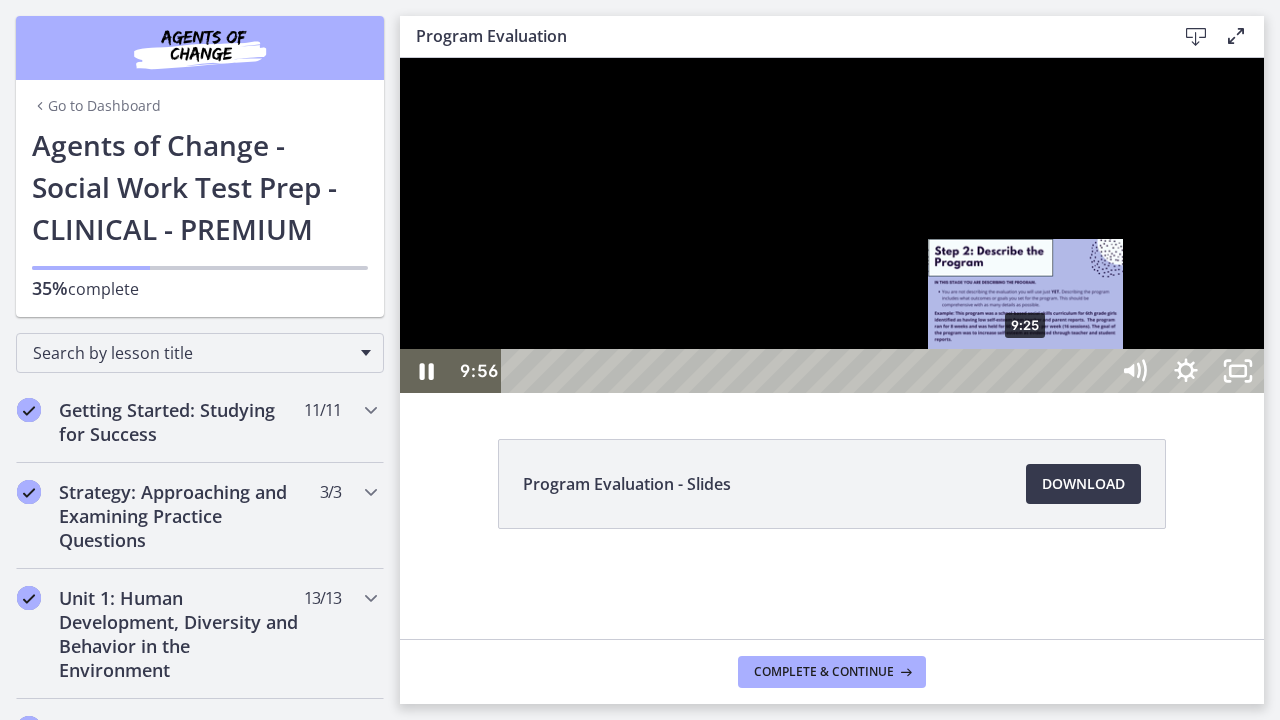 click on "9:25" at bounding box center (807, 371) 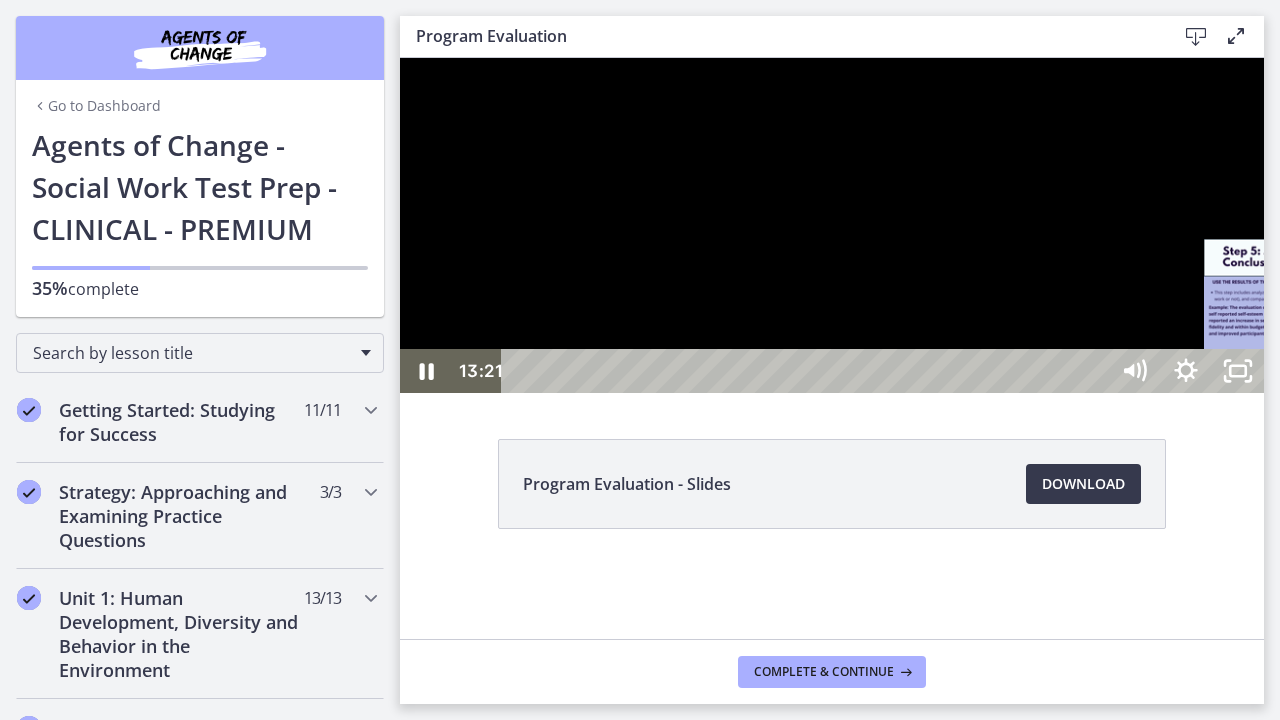 click on "14:32" at bounding box center [807, 371] 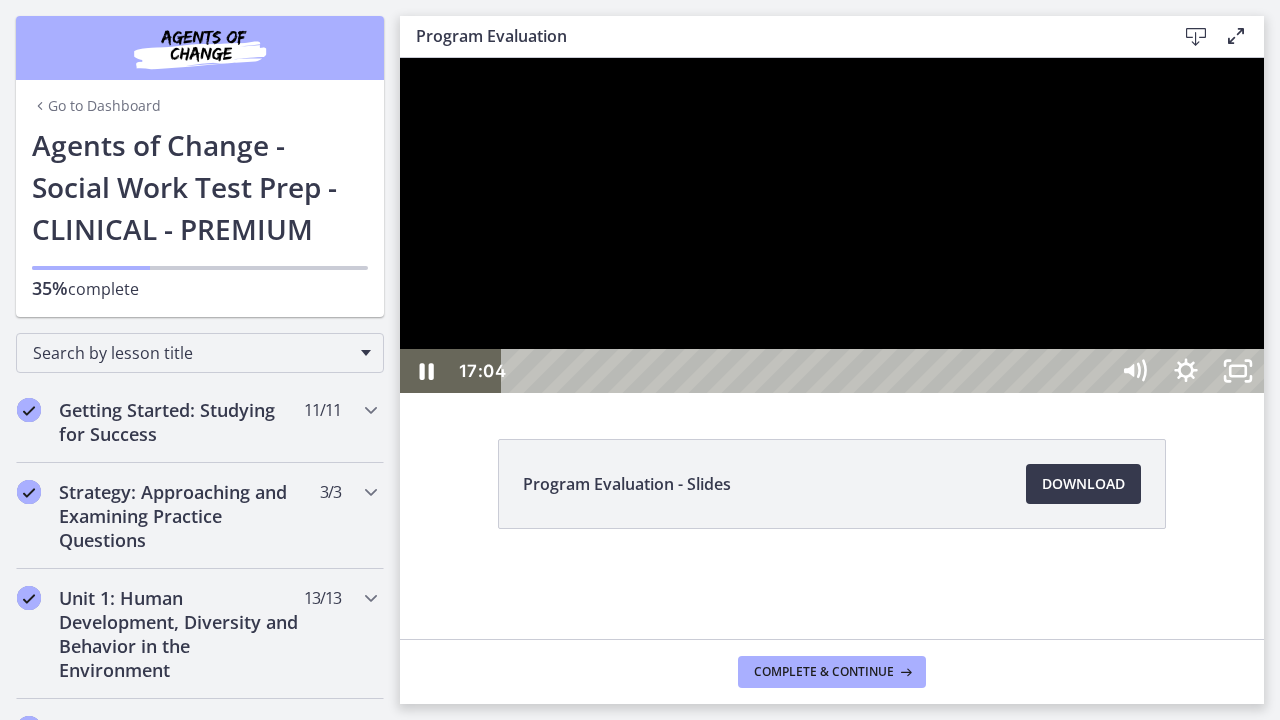 click on "17:04" at bounding box center [807, 371] 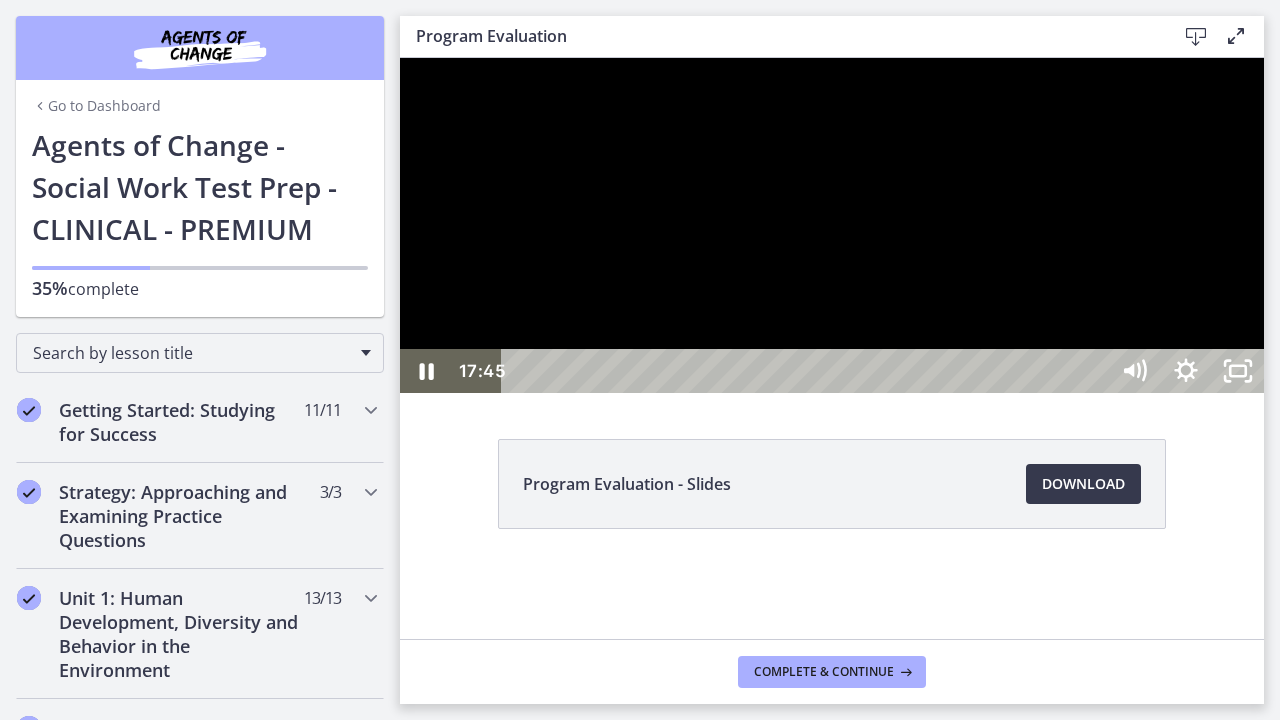 click on "17:45" at bounding box center [807, 371] 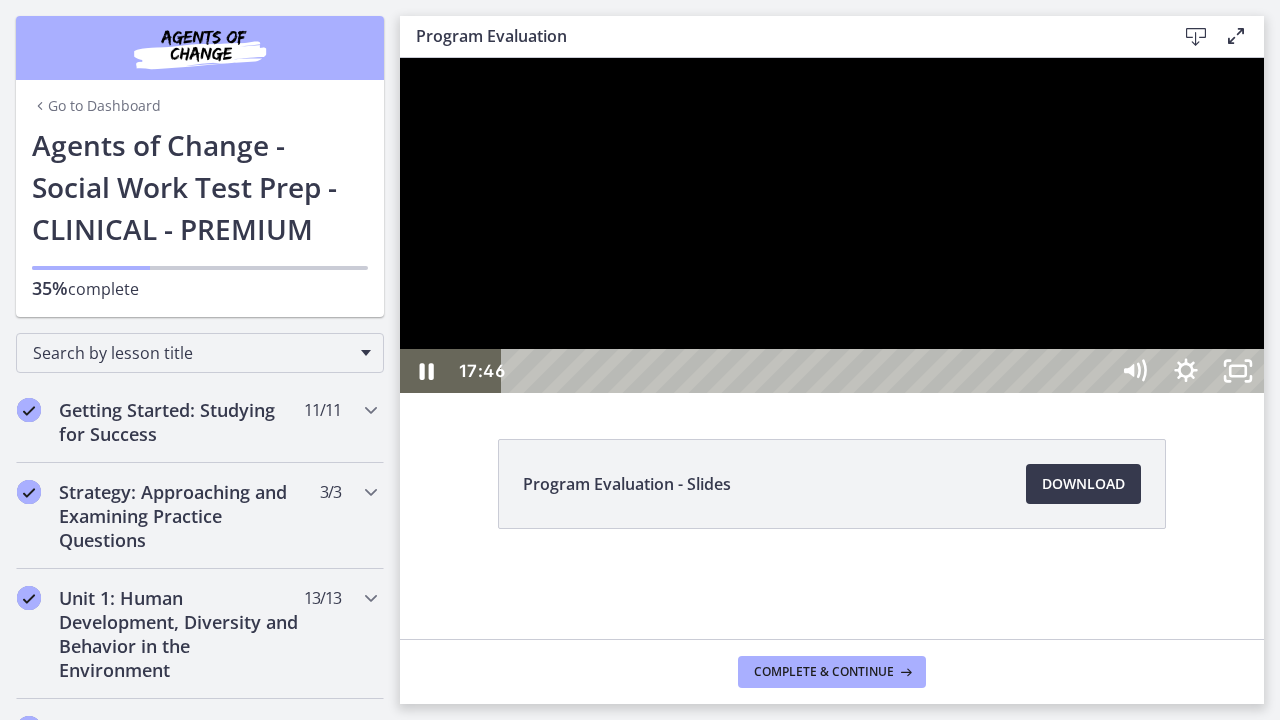 click on "18:14" at bounding box center [807, 371] 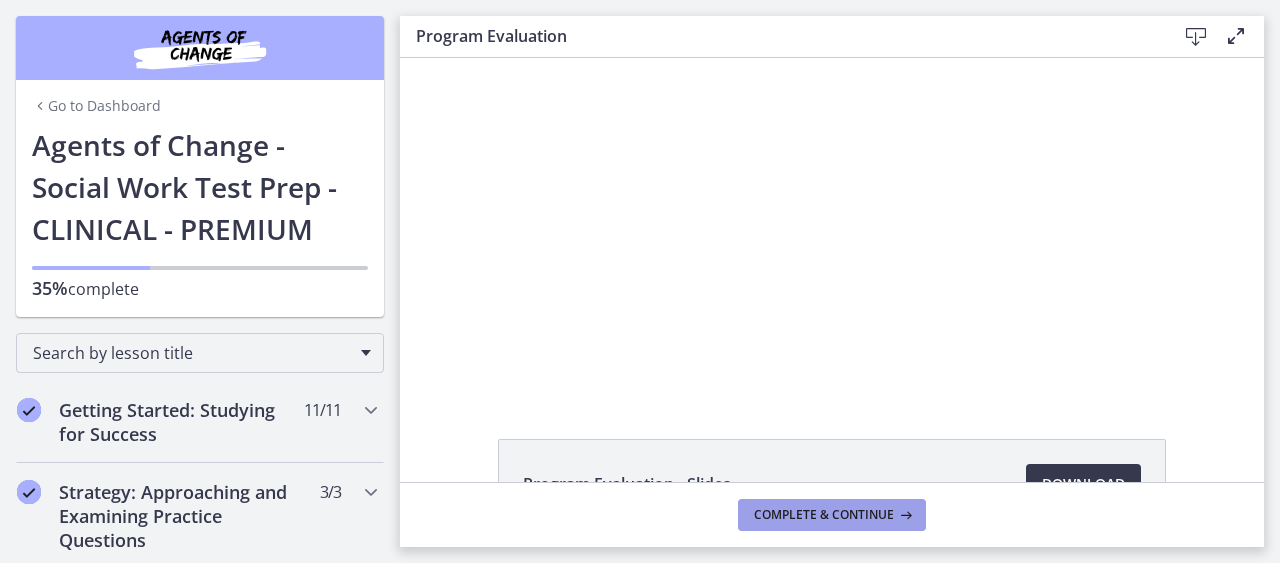click on "Complete & continue" at bounding box center (824, 515) 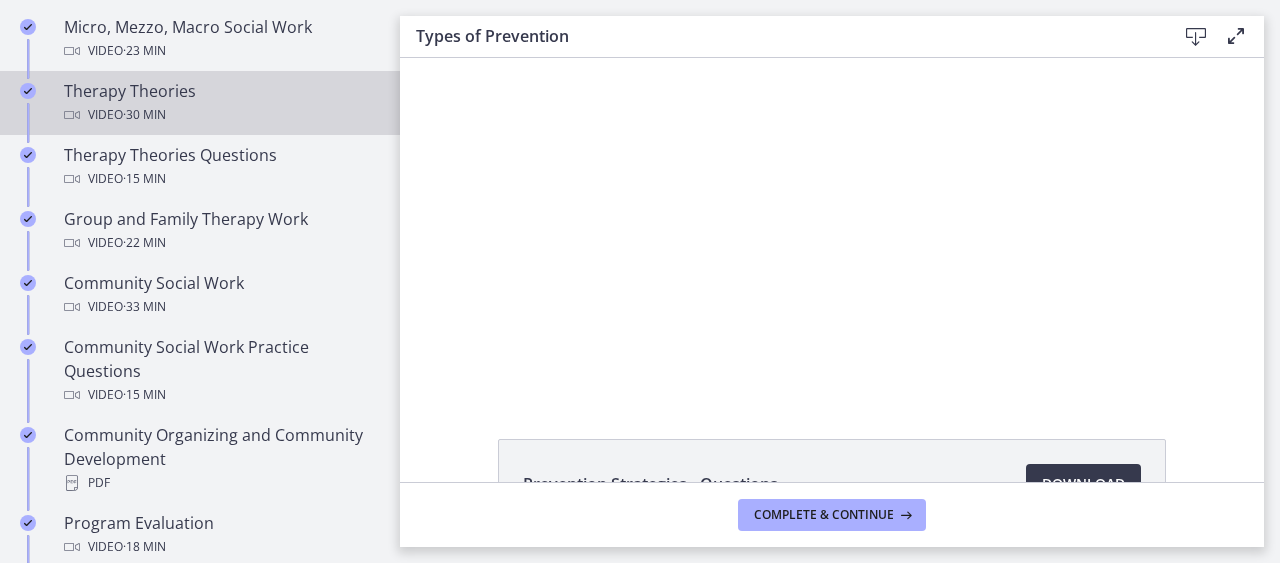 scroll, scrollTop: 900, scrollLeft: 0, axis: vertical 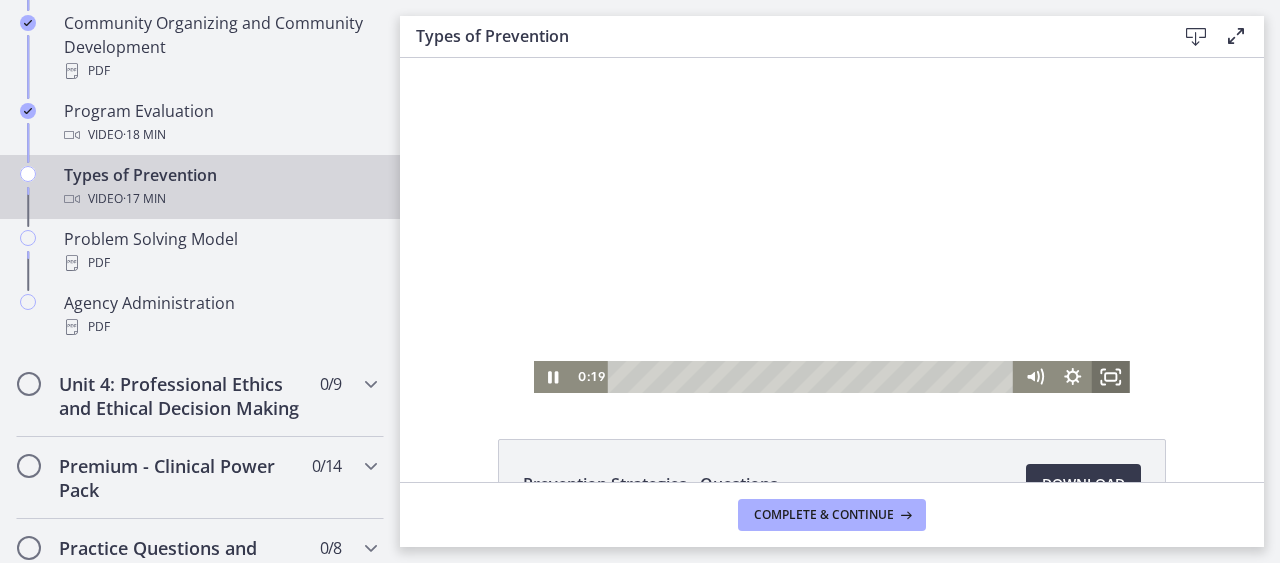 click 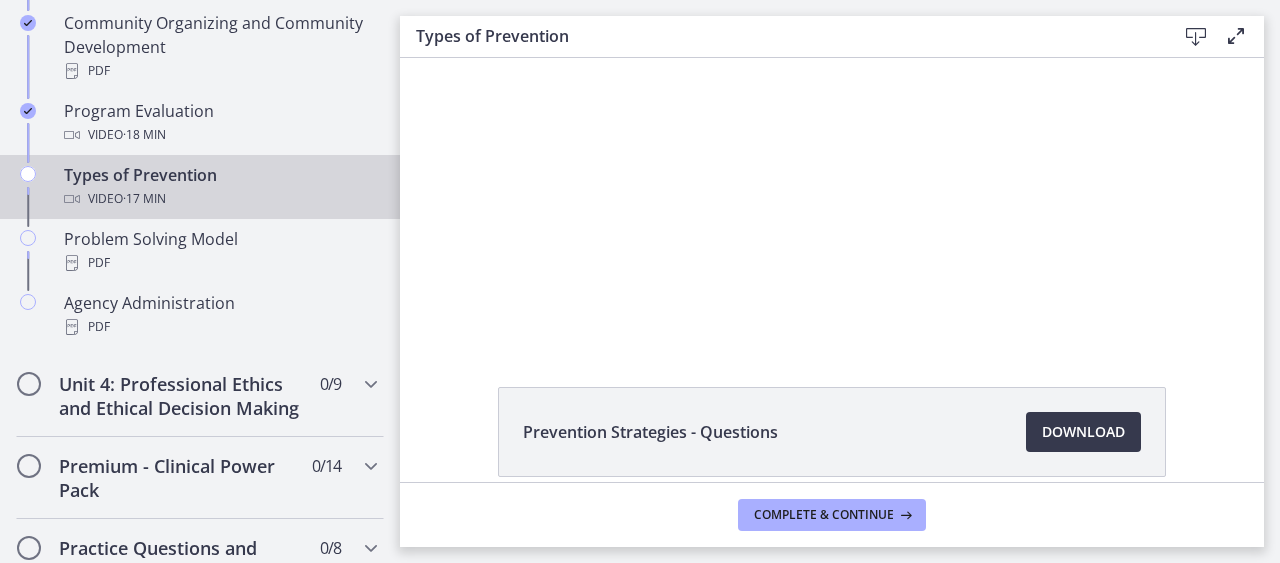 scroll, scrollTop: 0, scrollLeft: 0, axis: both 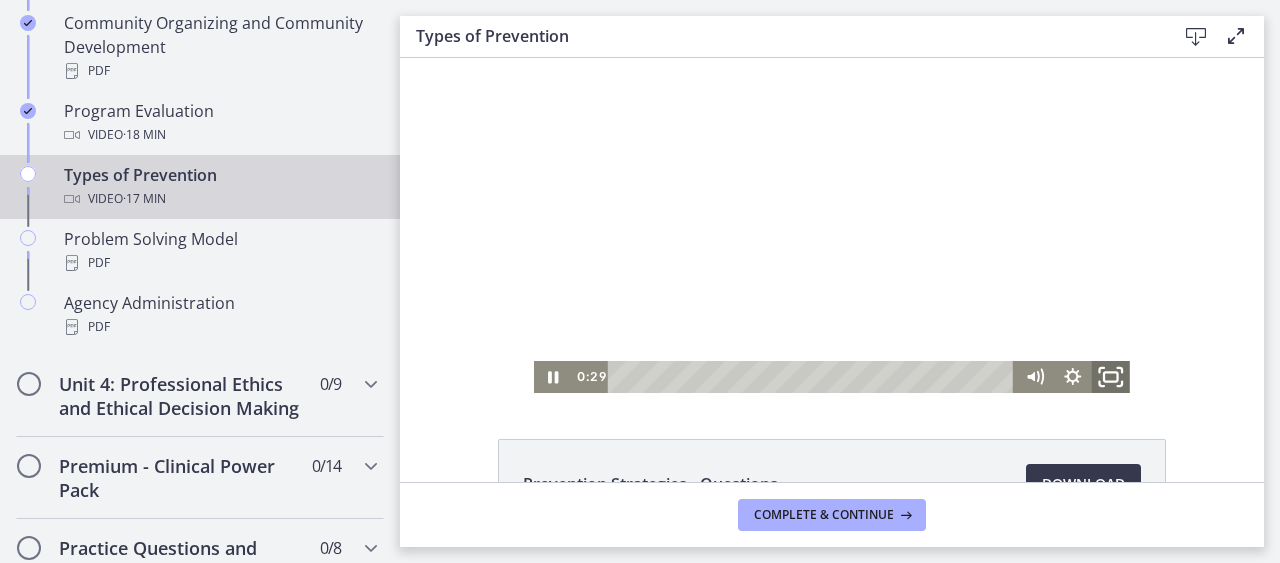 click 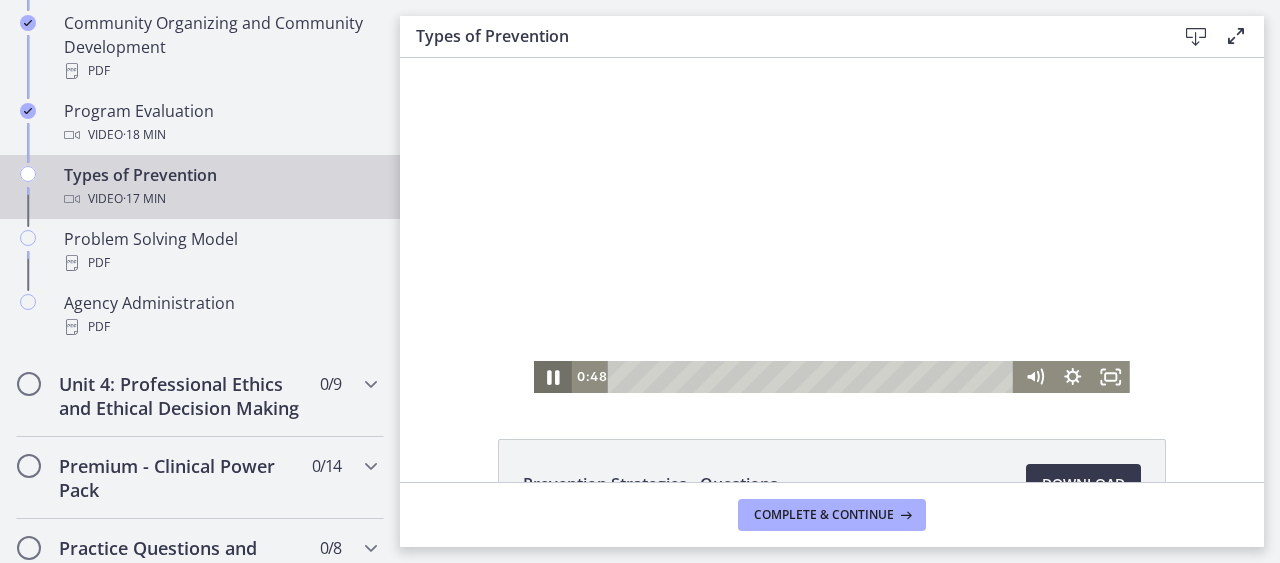 click 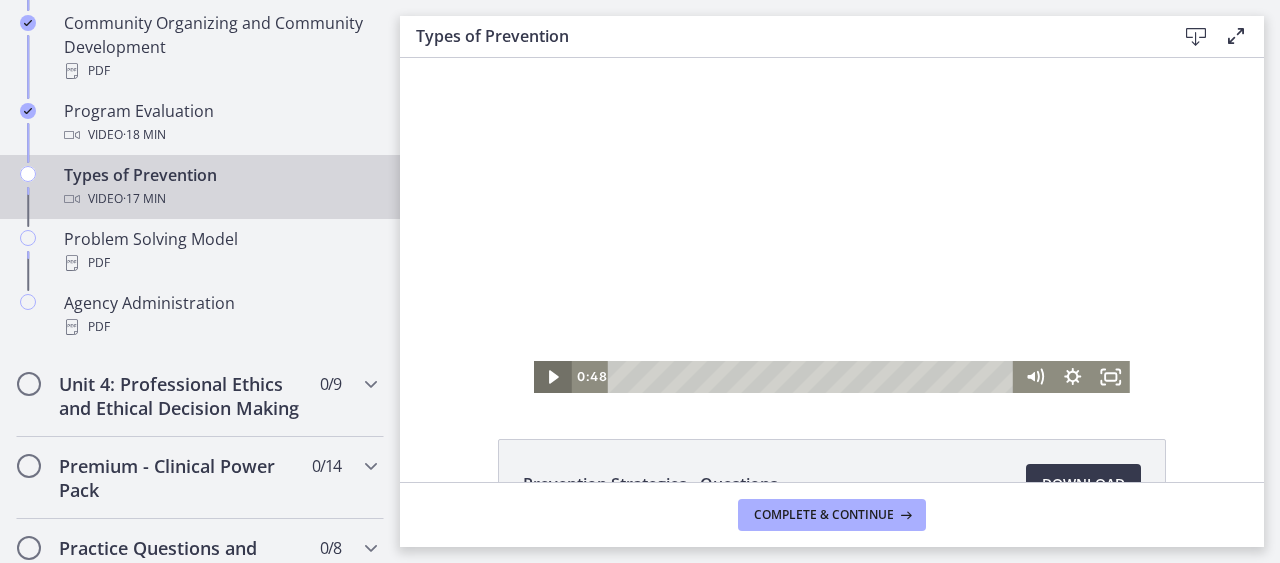 type 